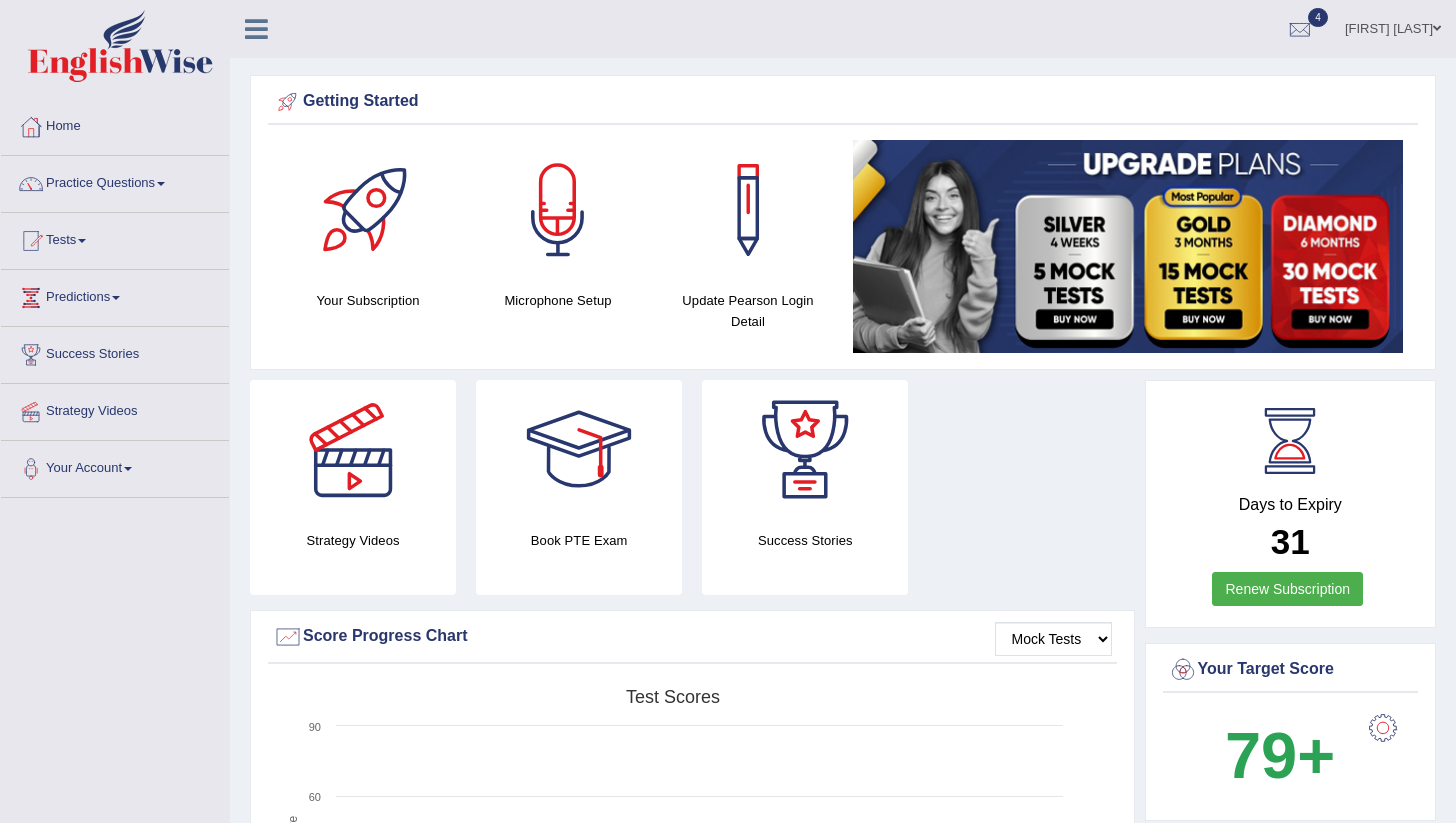 scroll, scrollTop: 0, scrollLeft: 0, axis: both 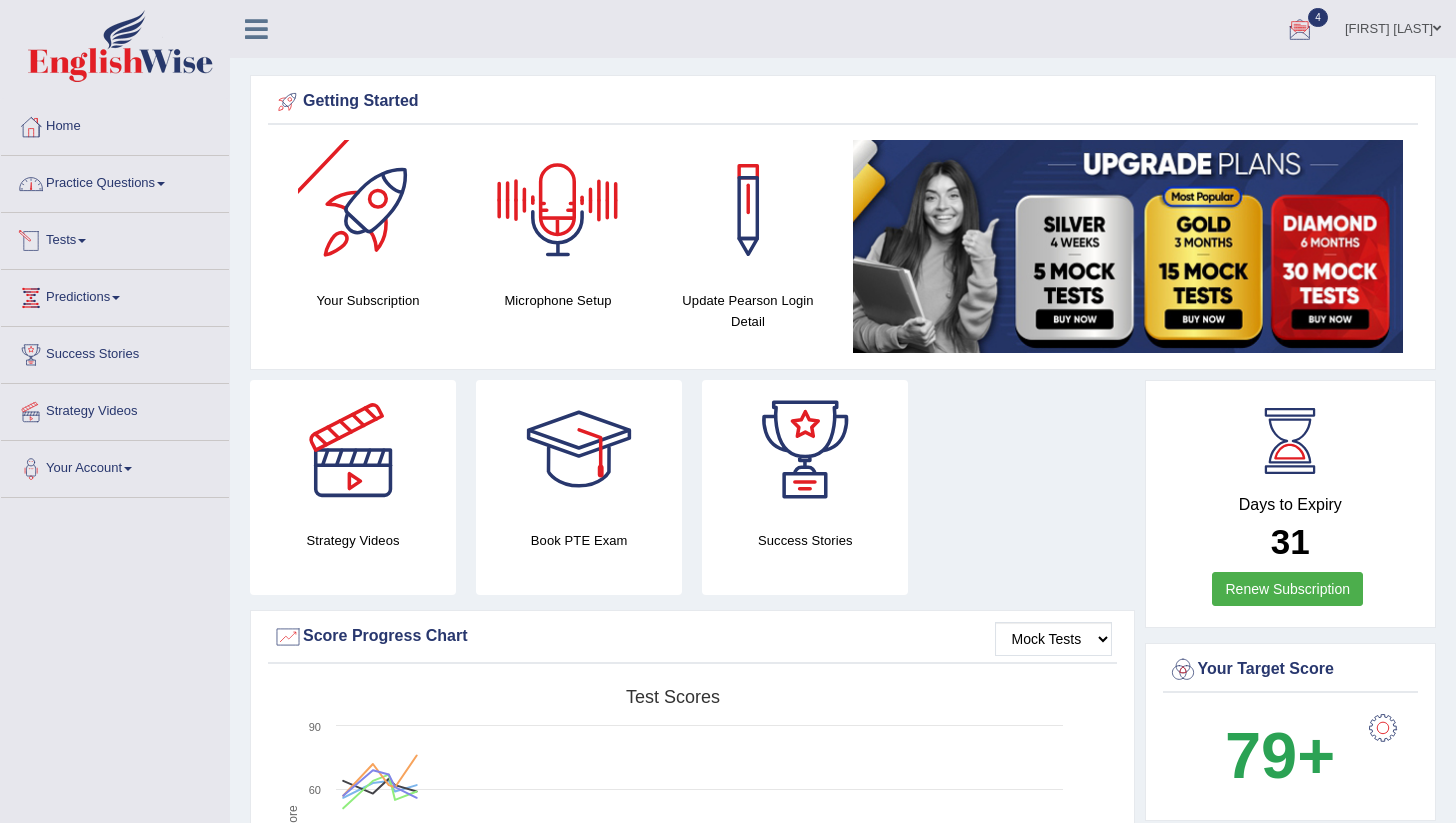 click on "Practice Questions" at bounding box center (115, 181) 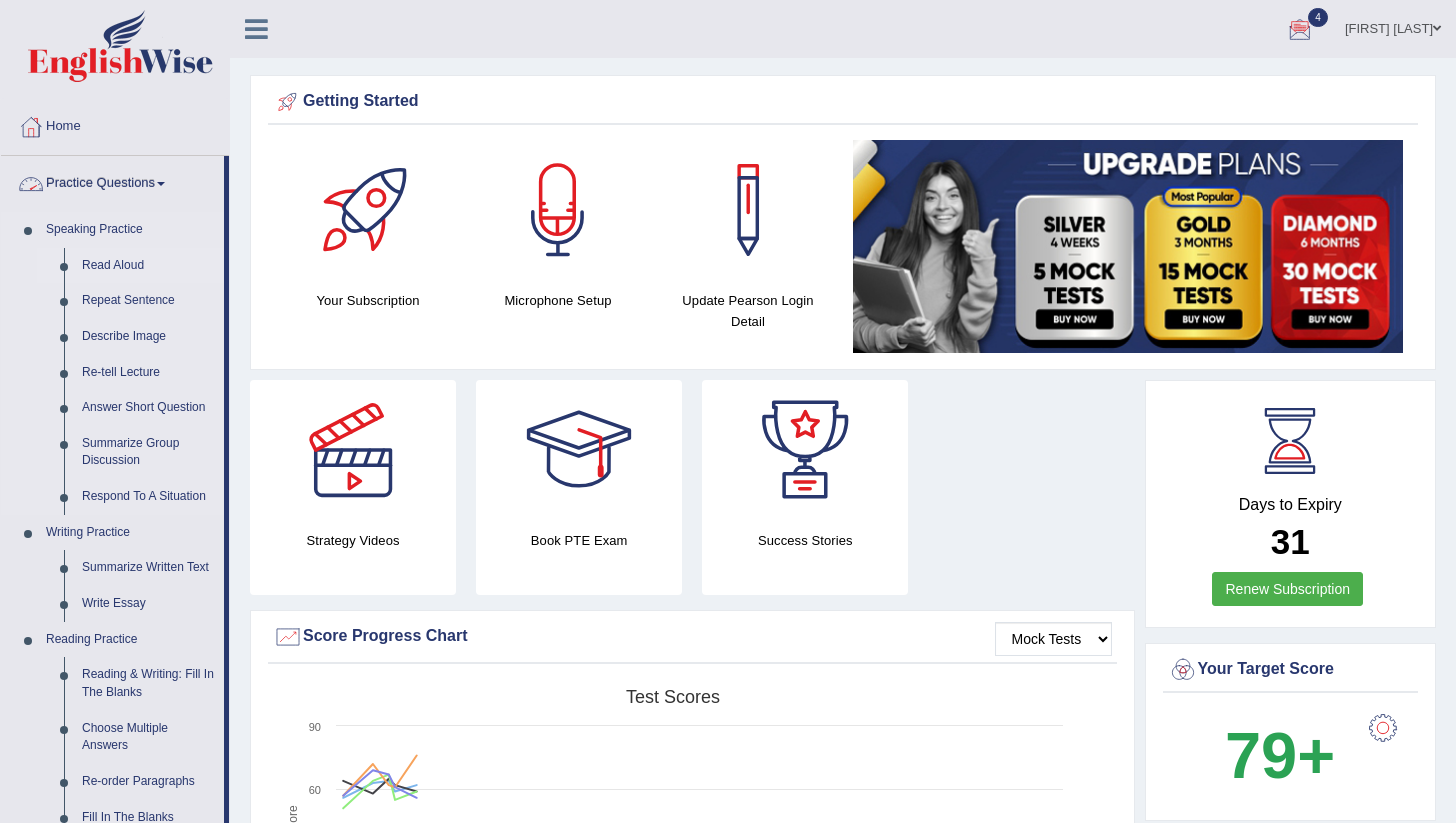 click on "Read Aloud" at bounding box center [148, 266] 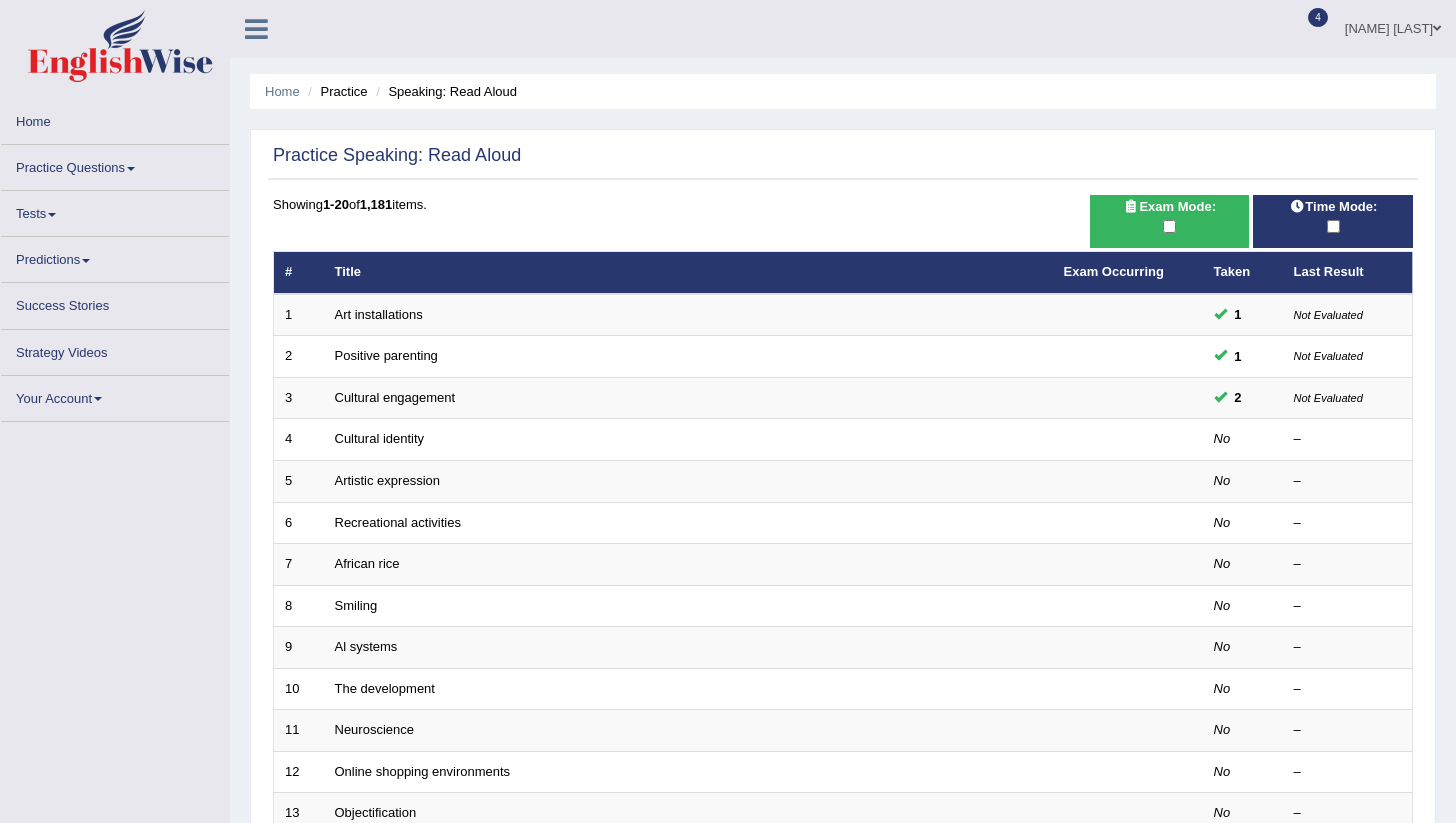 scroll, scrollTop: 0, scrollLeft: 0, axis: both 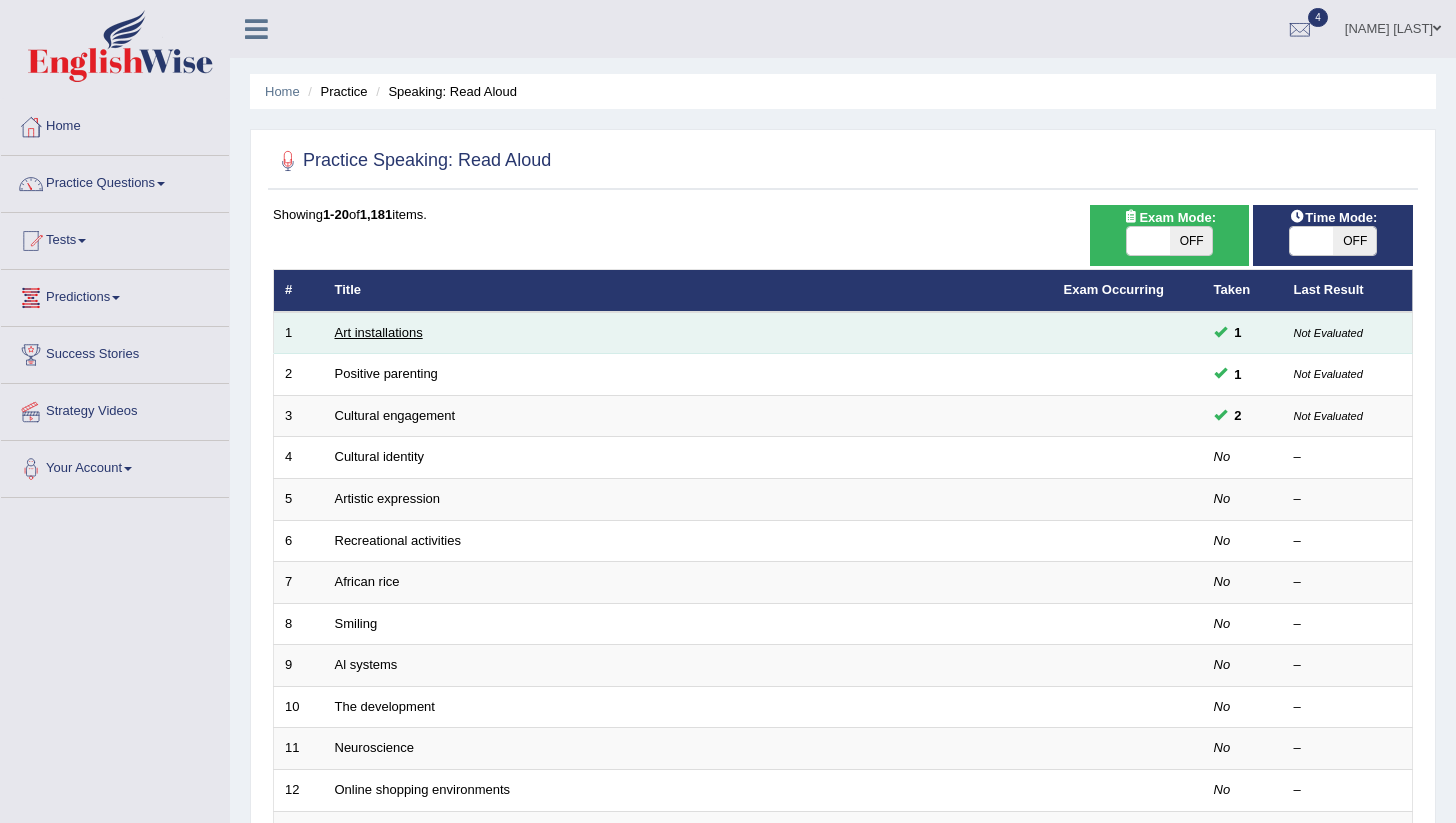 click on "Art installations" at bounding box center (379, 332) 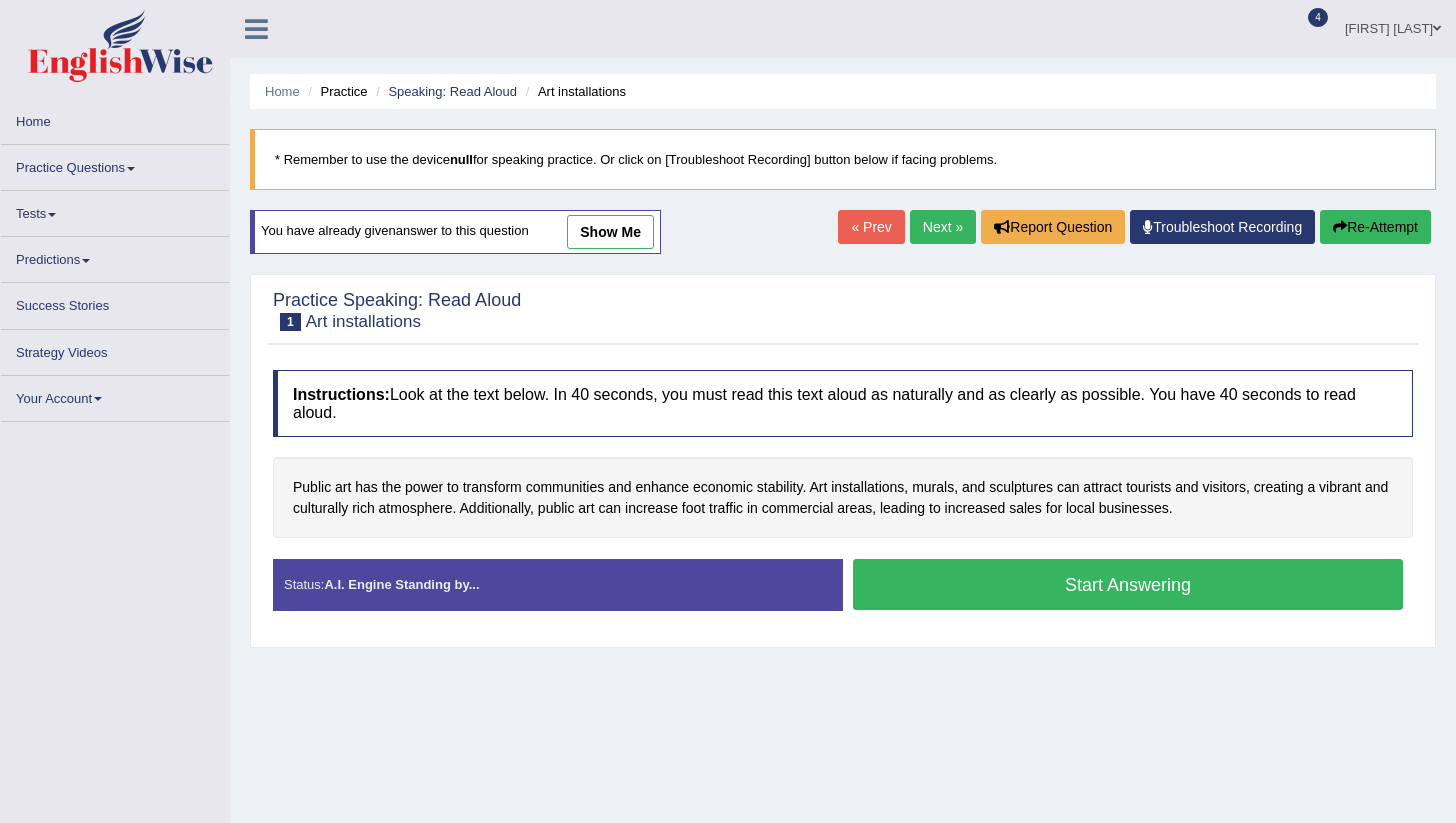 scroll, scrollTop: 0, scrollLeft: 0, axis: both 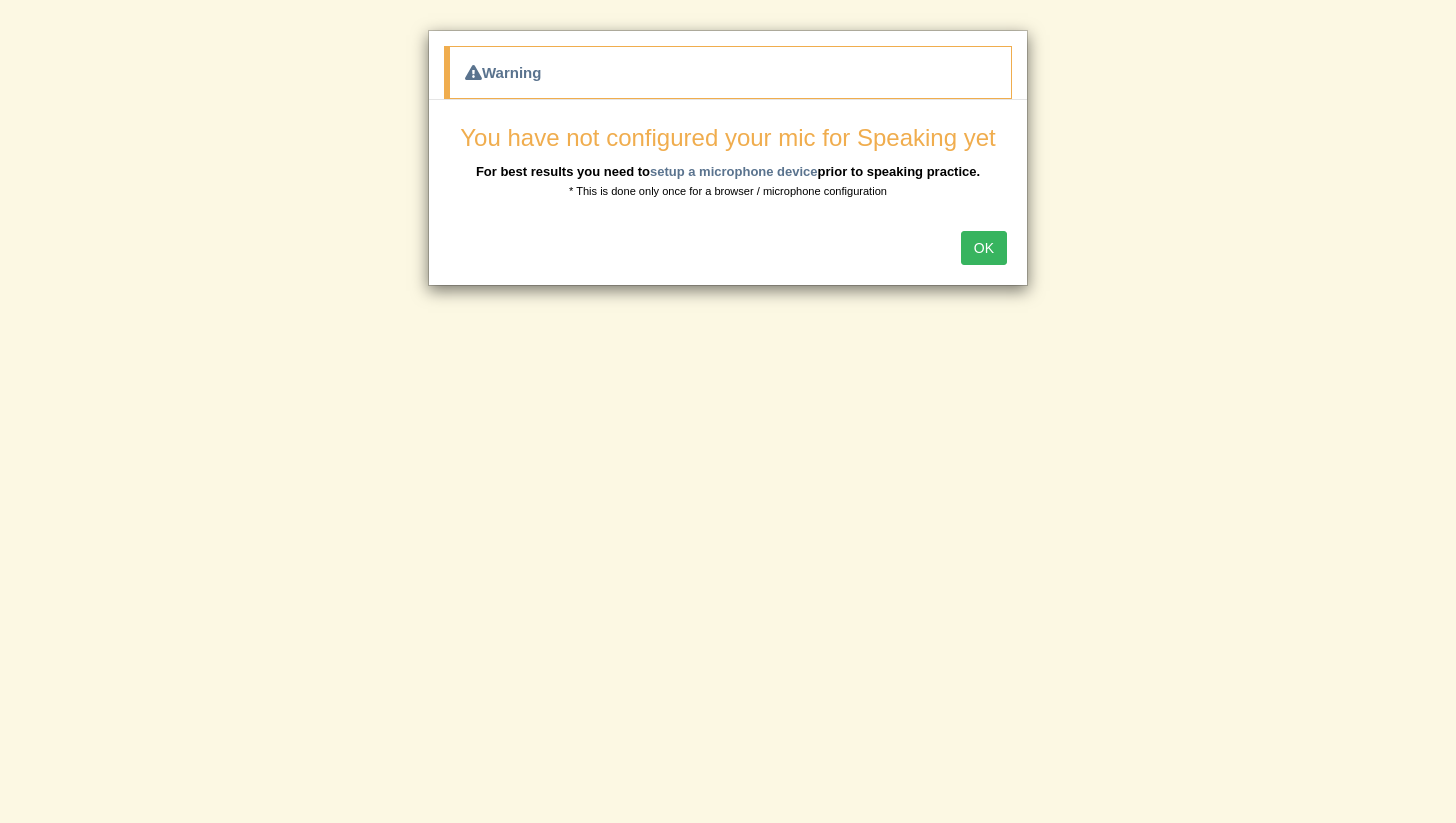 click on "OK" at bounding box center [984, 248] 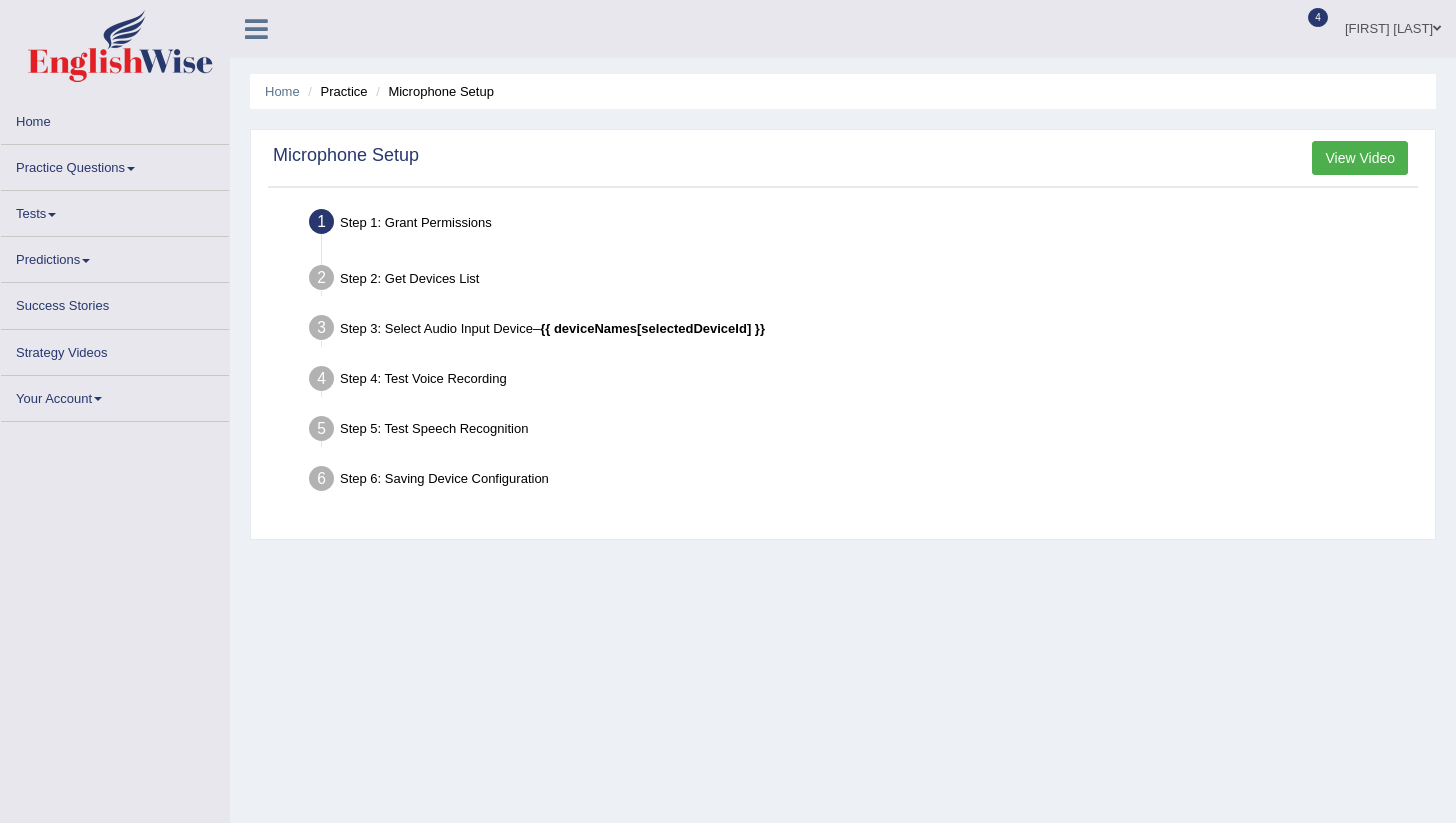 scroll, scrollTop: 0, scrollLeft: 0, axis: both 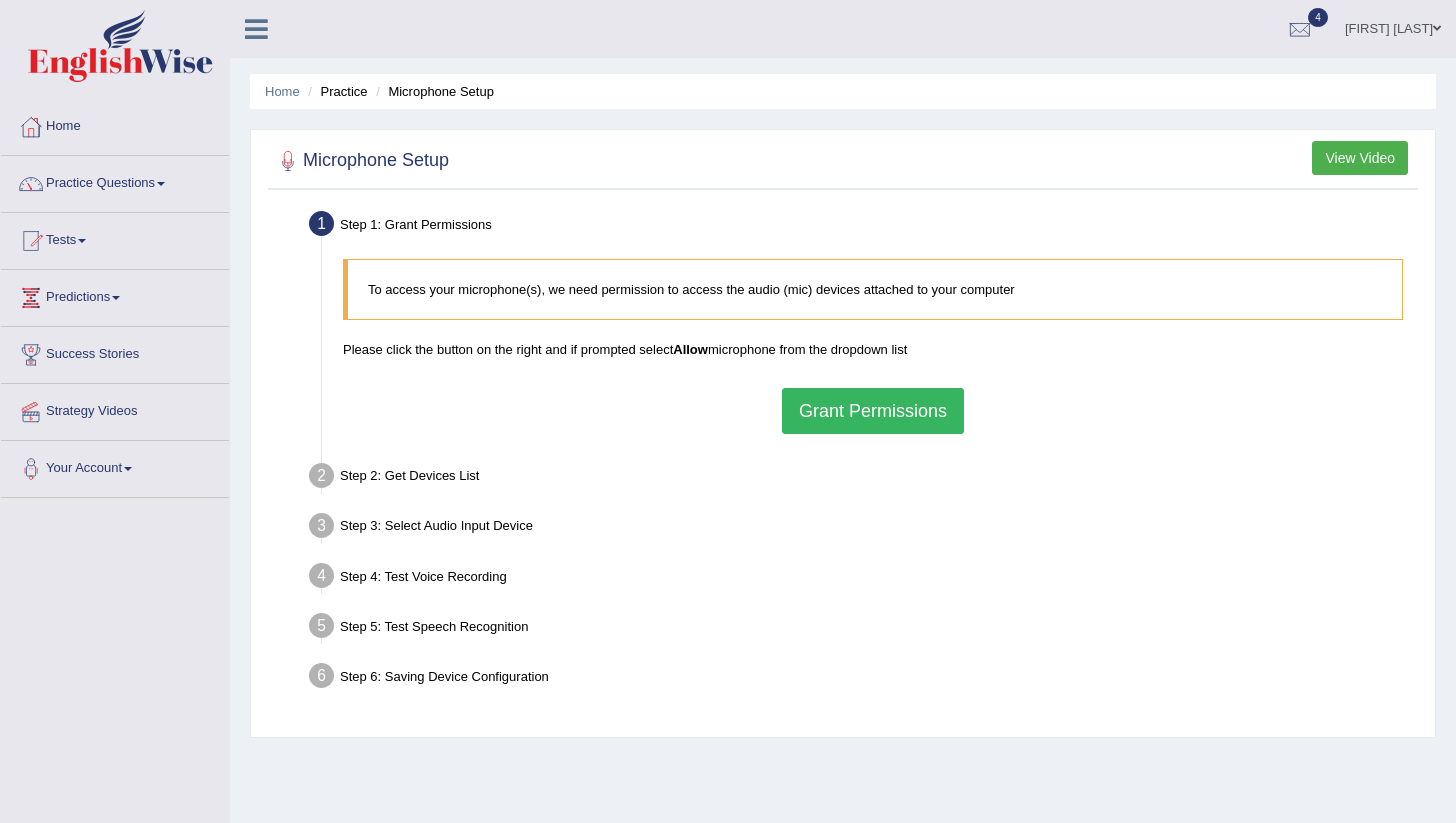 click on "Grant Permissions" at bounding box center (873, 411) 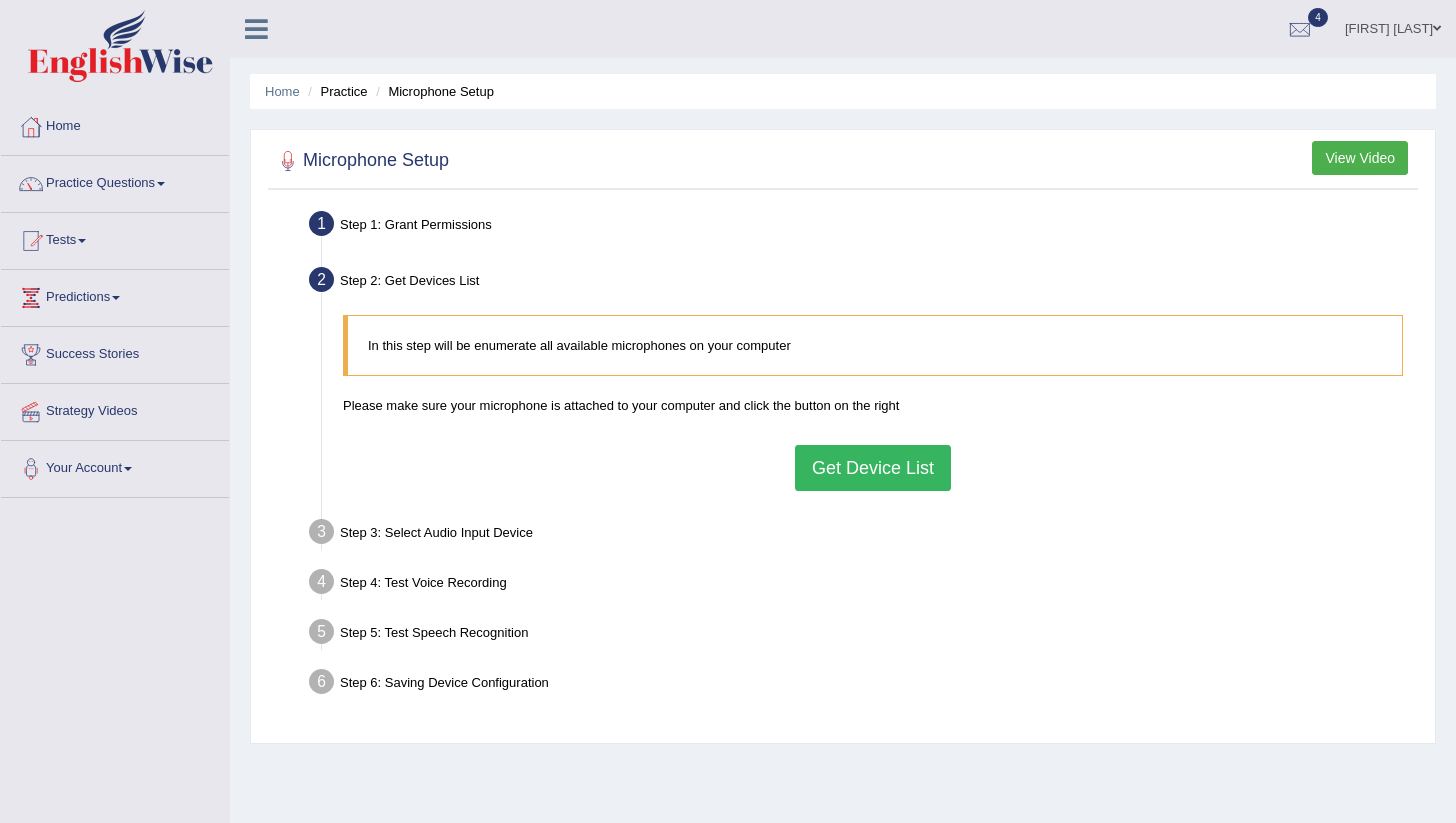 click on "Get Device List" at bounding box center [873, 468] 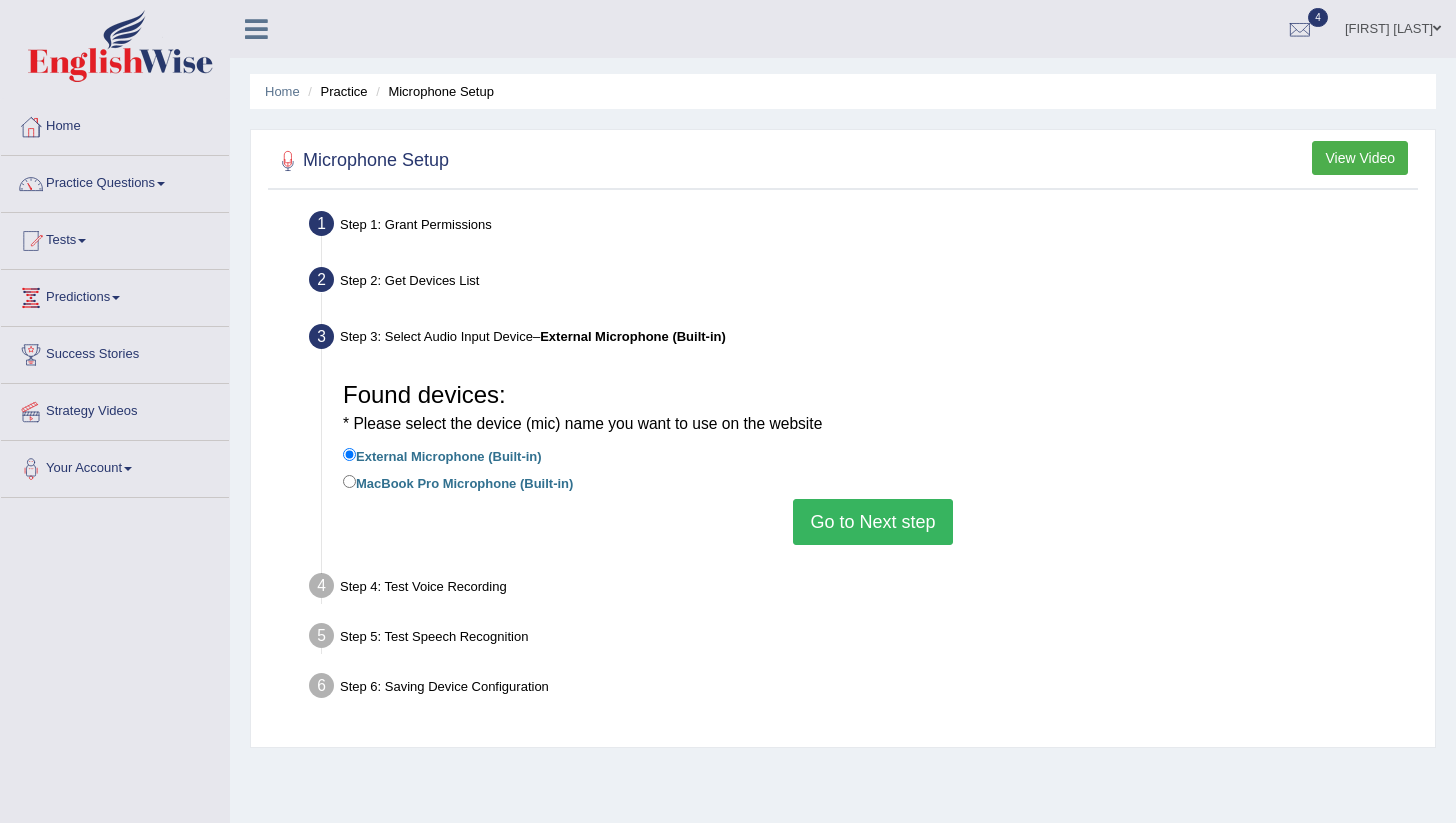 click on "Go to Next step" at bounding box center [872, 522] 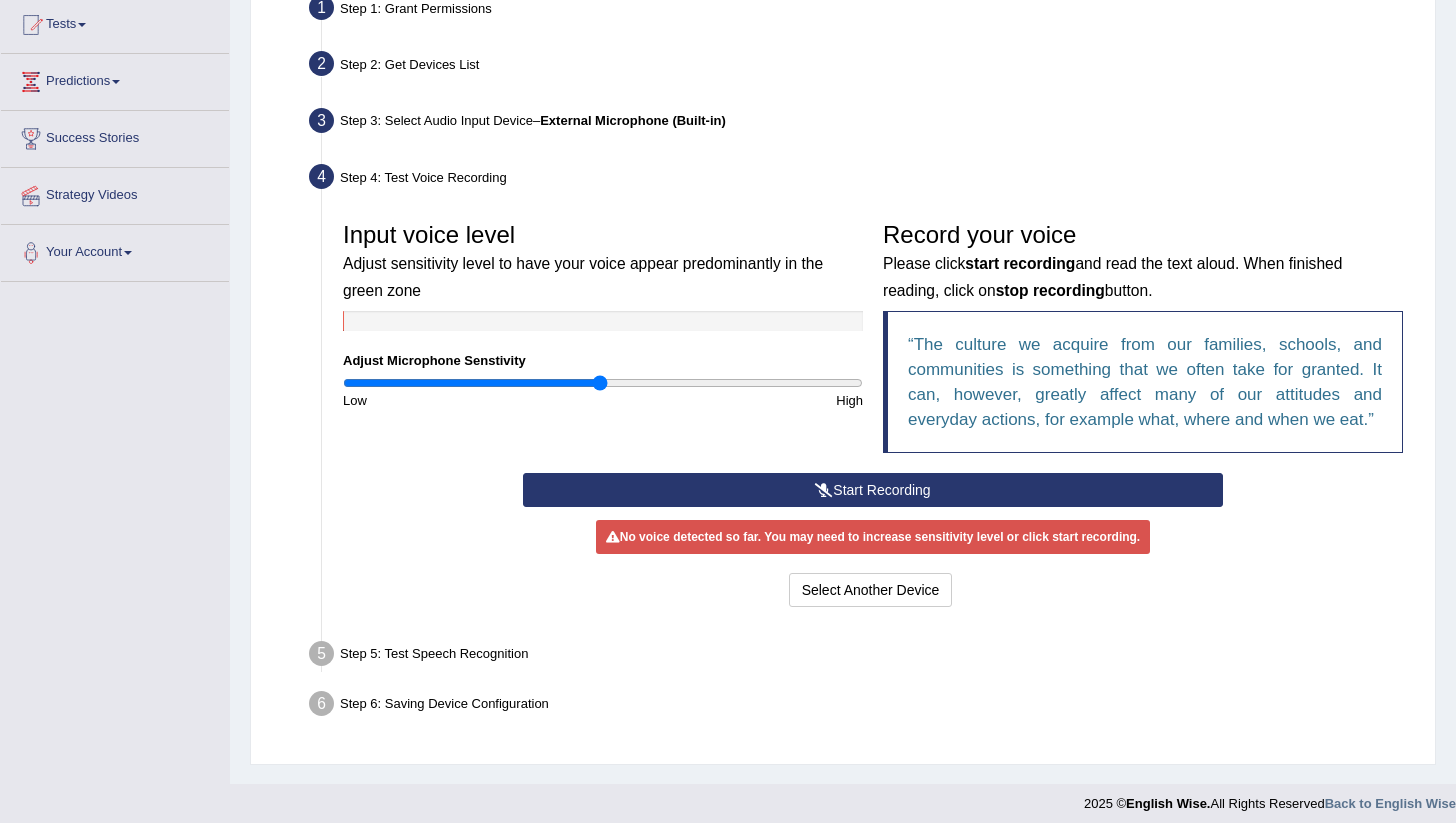 scroll, scrollTop: 227, scrollLeft: 0, axis: vertical 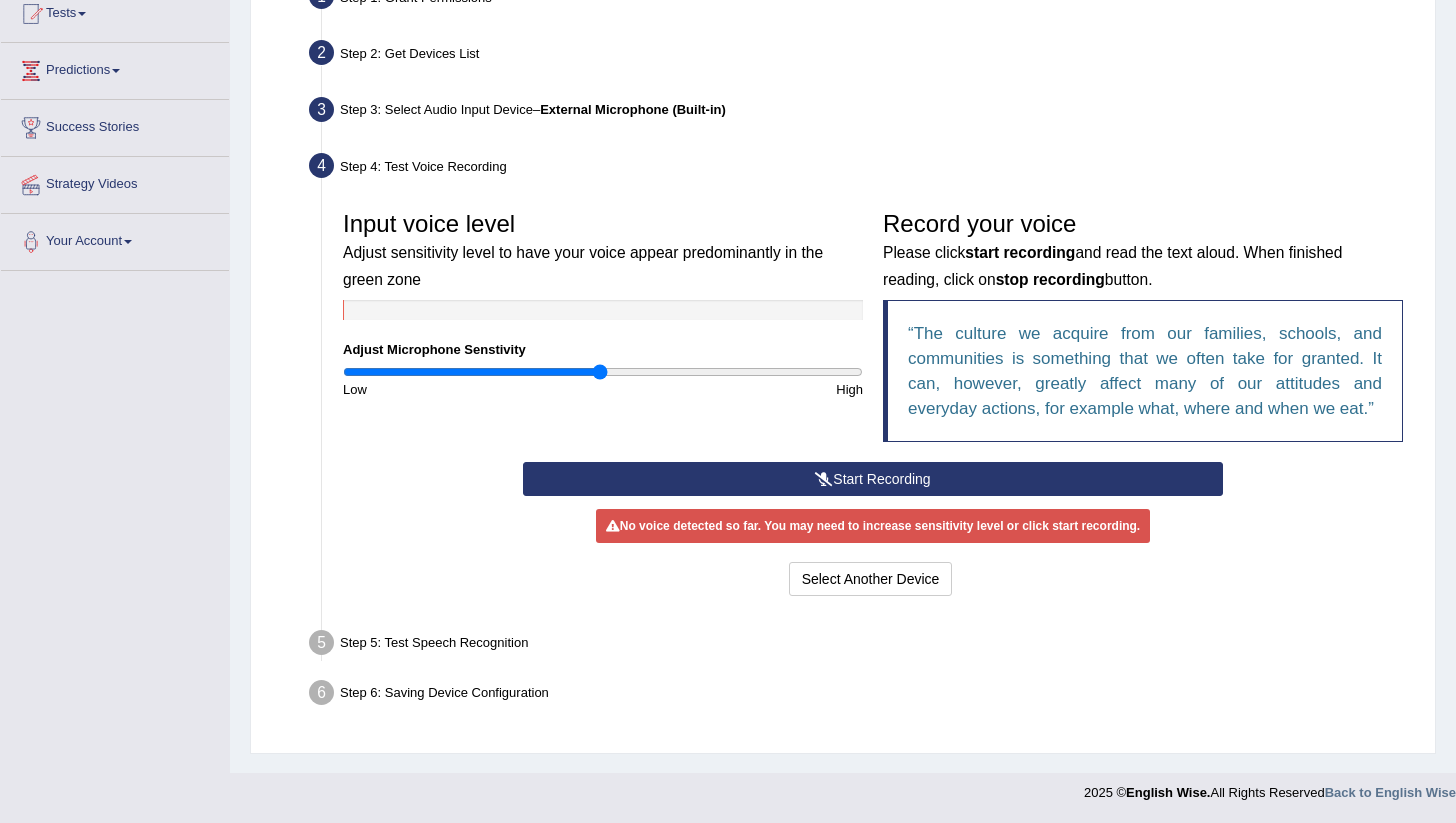 click on "Start Recording" at bounding box center [873, 479] 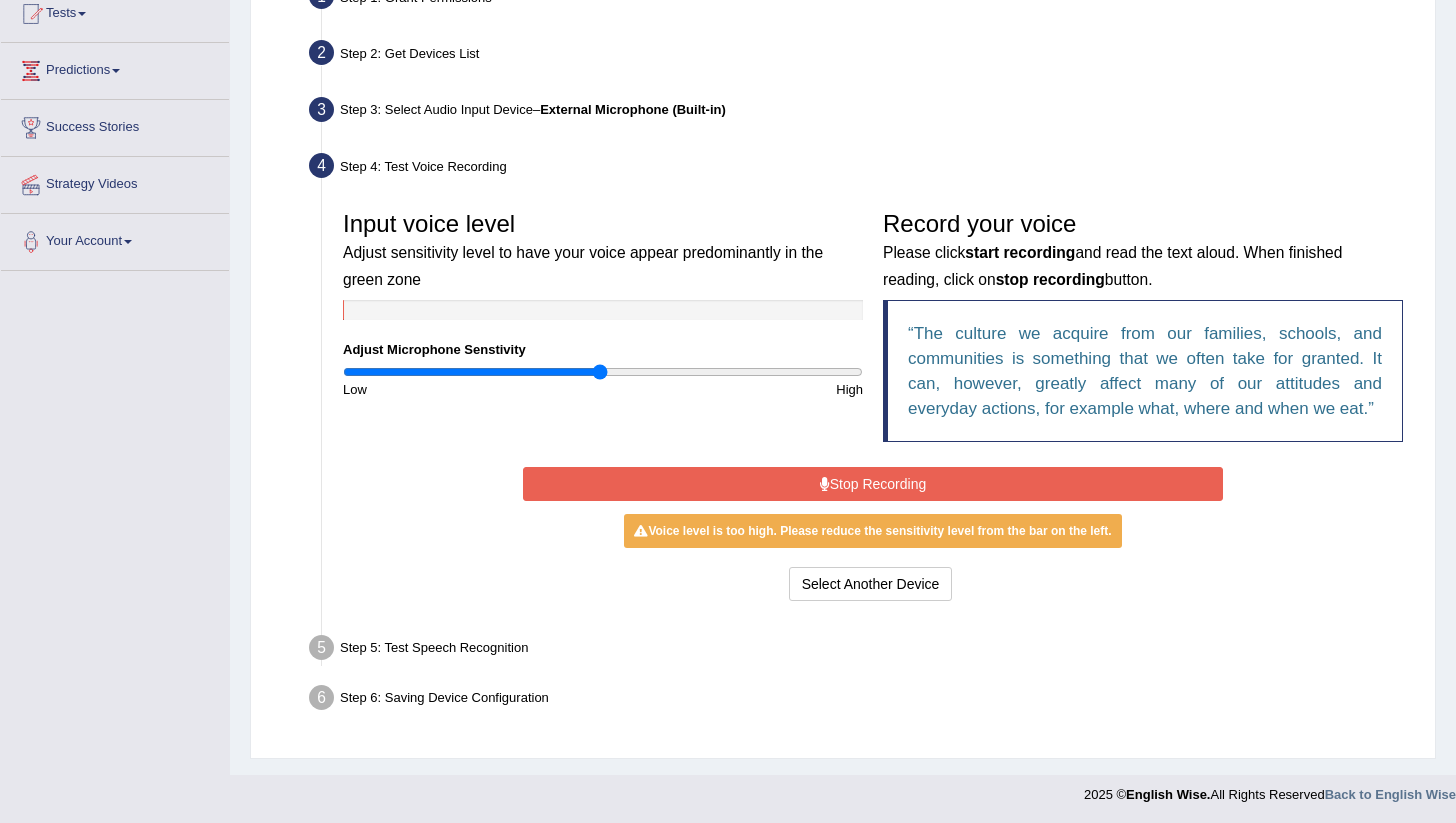 click on "Stop Recording" at bounding box center (873, 484) 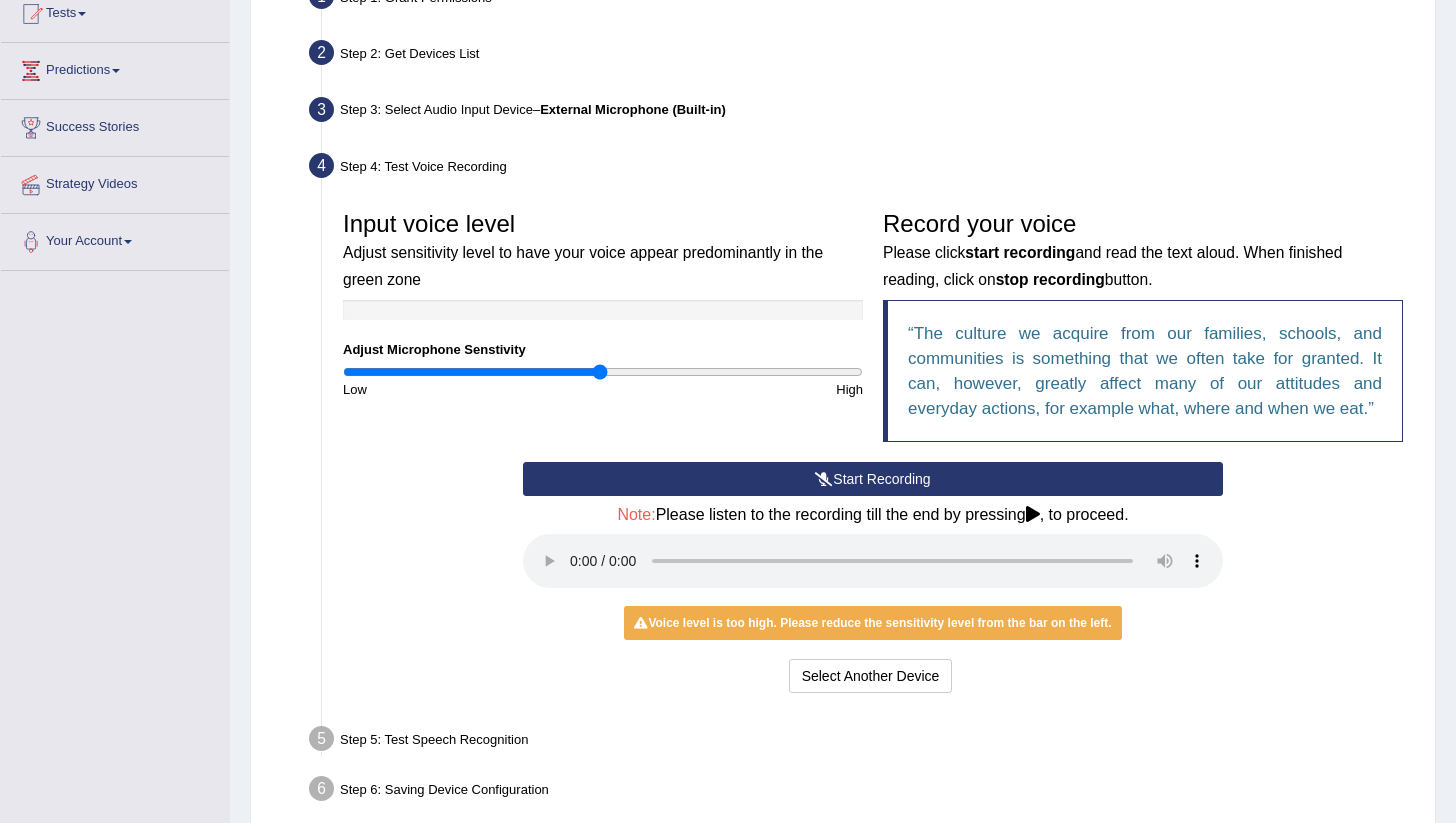 scroll, scrollTop: 320, scrollLeft: 0, axis: vertical 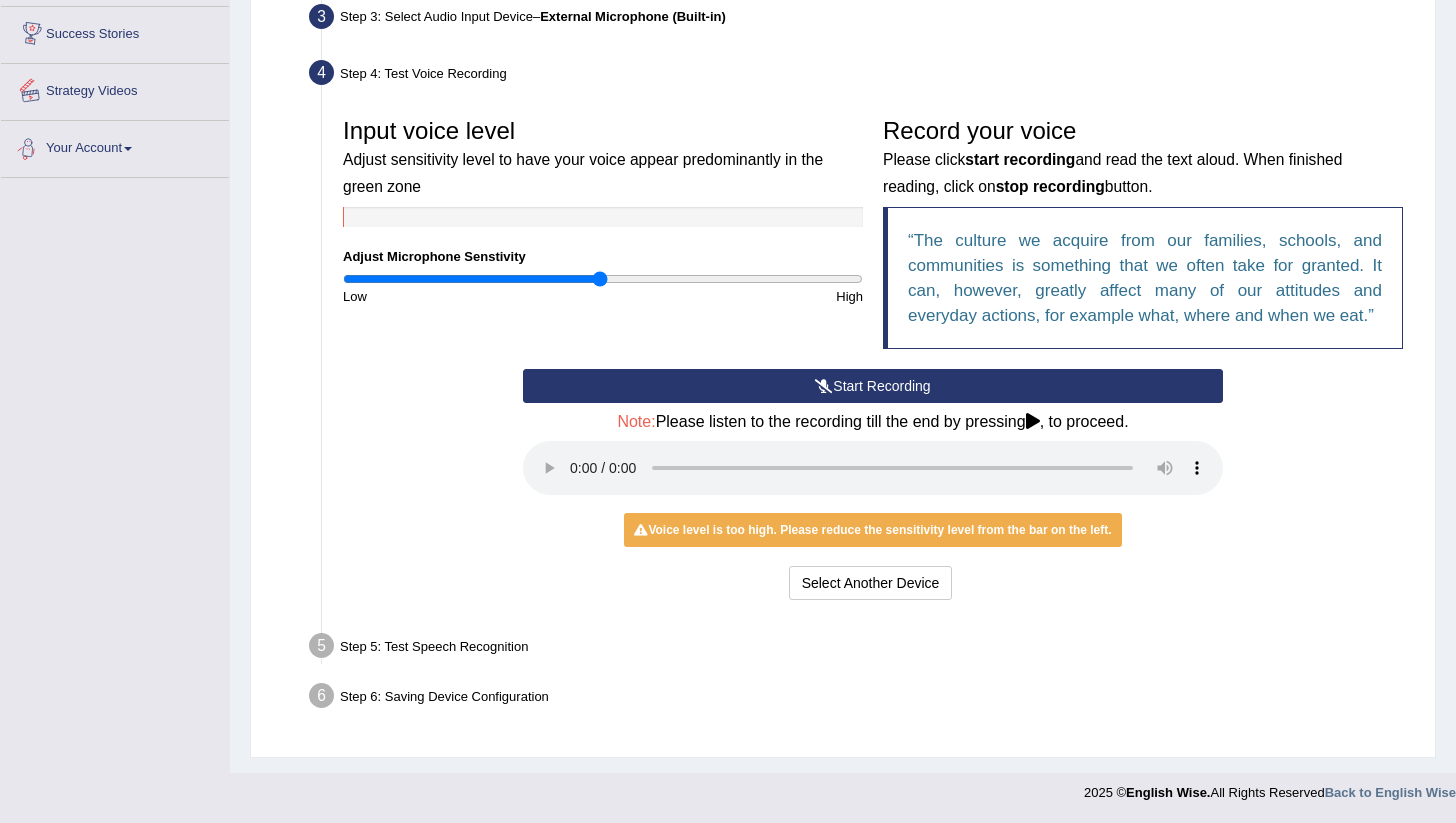 click on "Success Stories" at bounding box center [115, 32] 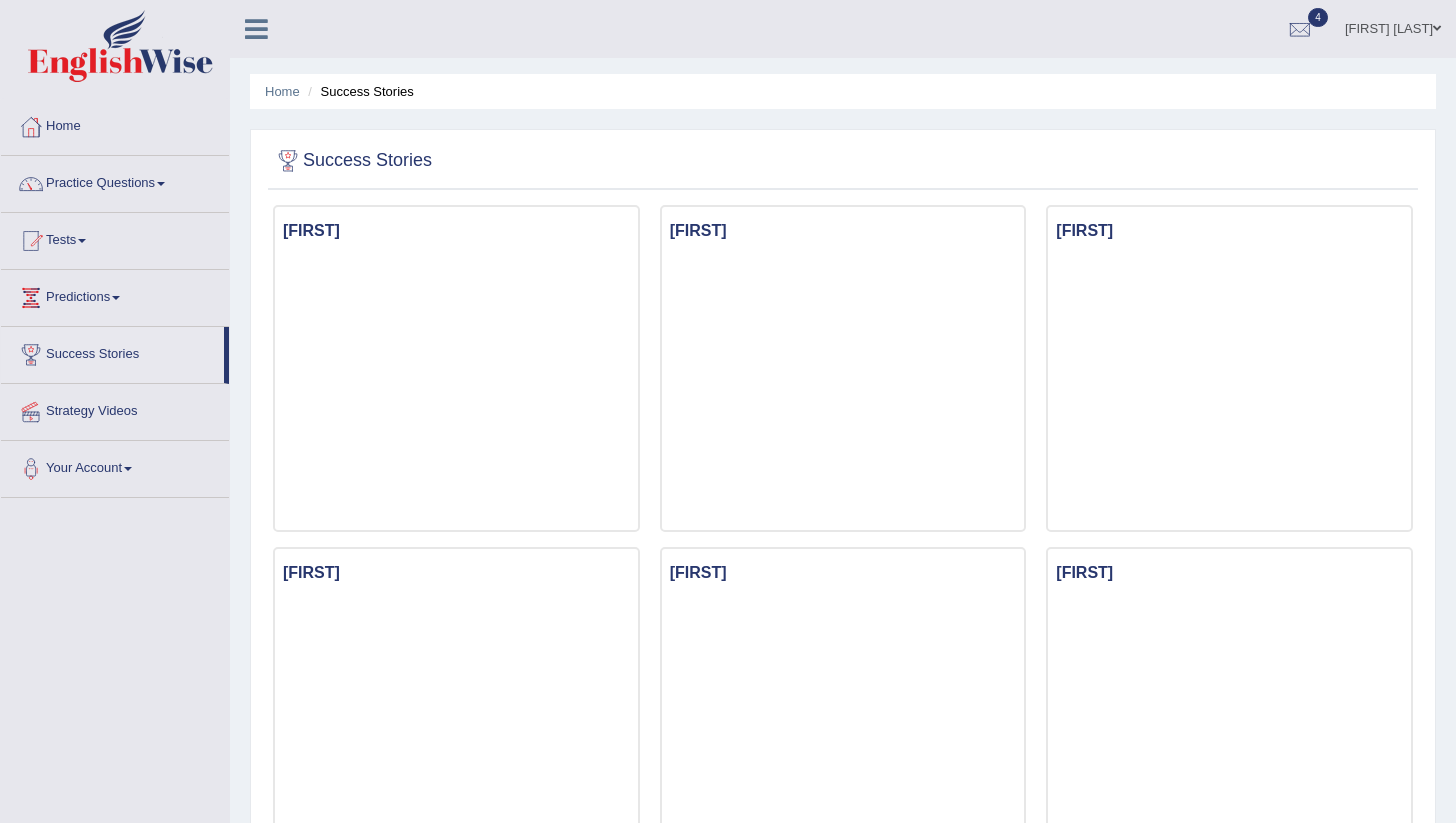 scroll, scrollTop: 0, scrollLeft: 0, axis: both 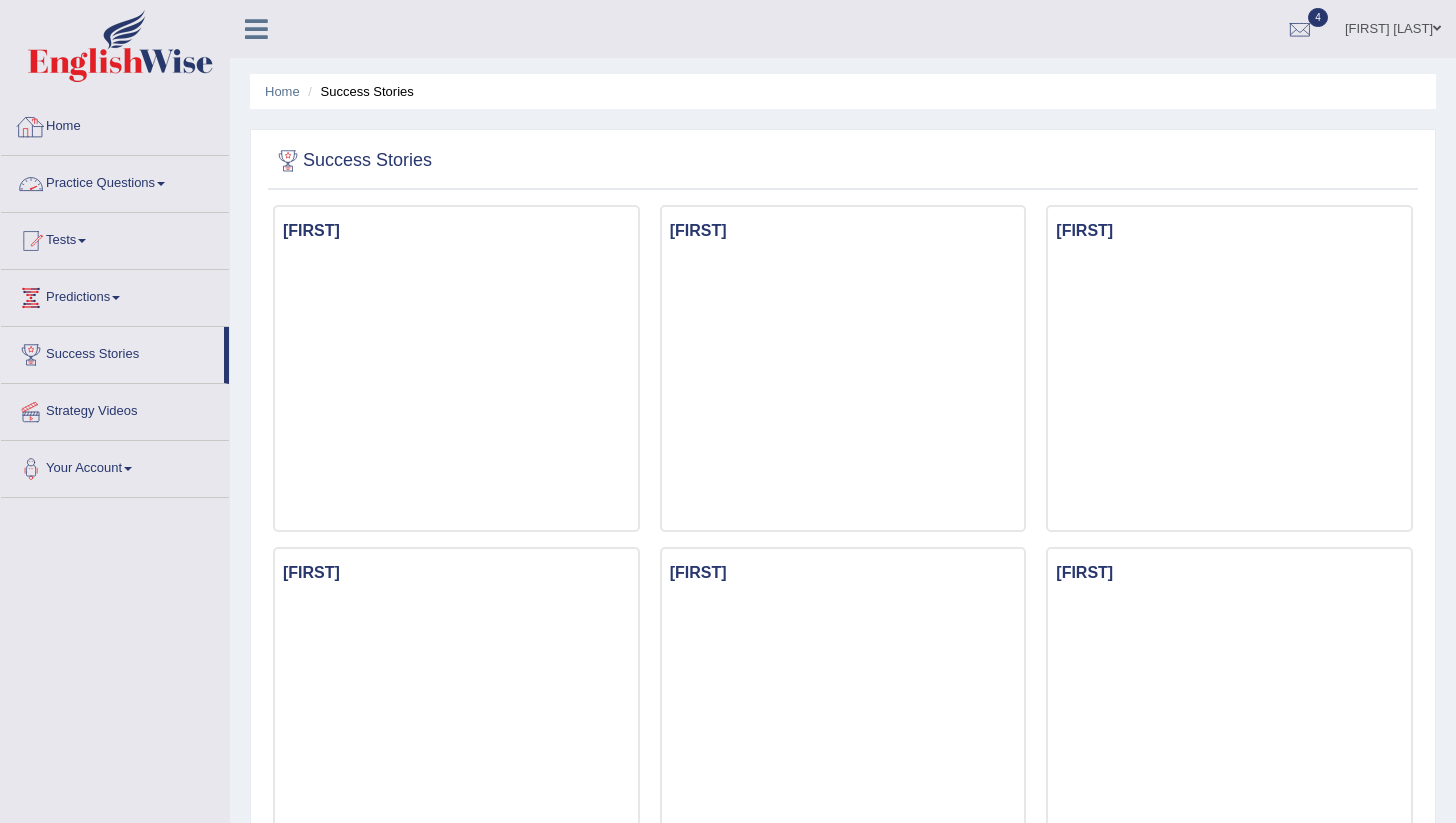 click on "Practice Questions" at bounding box center [115, 181] 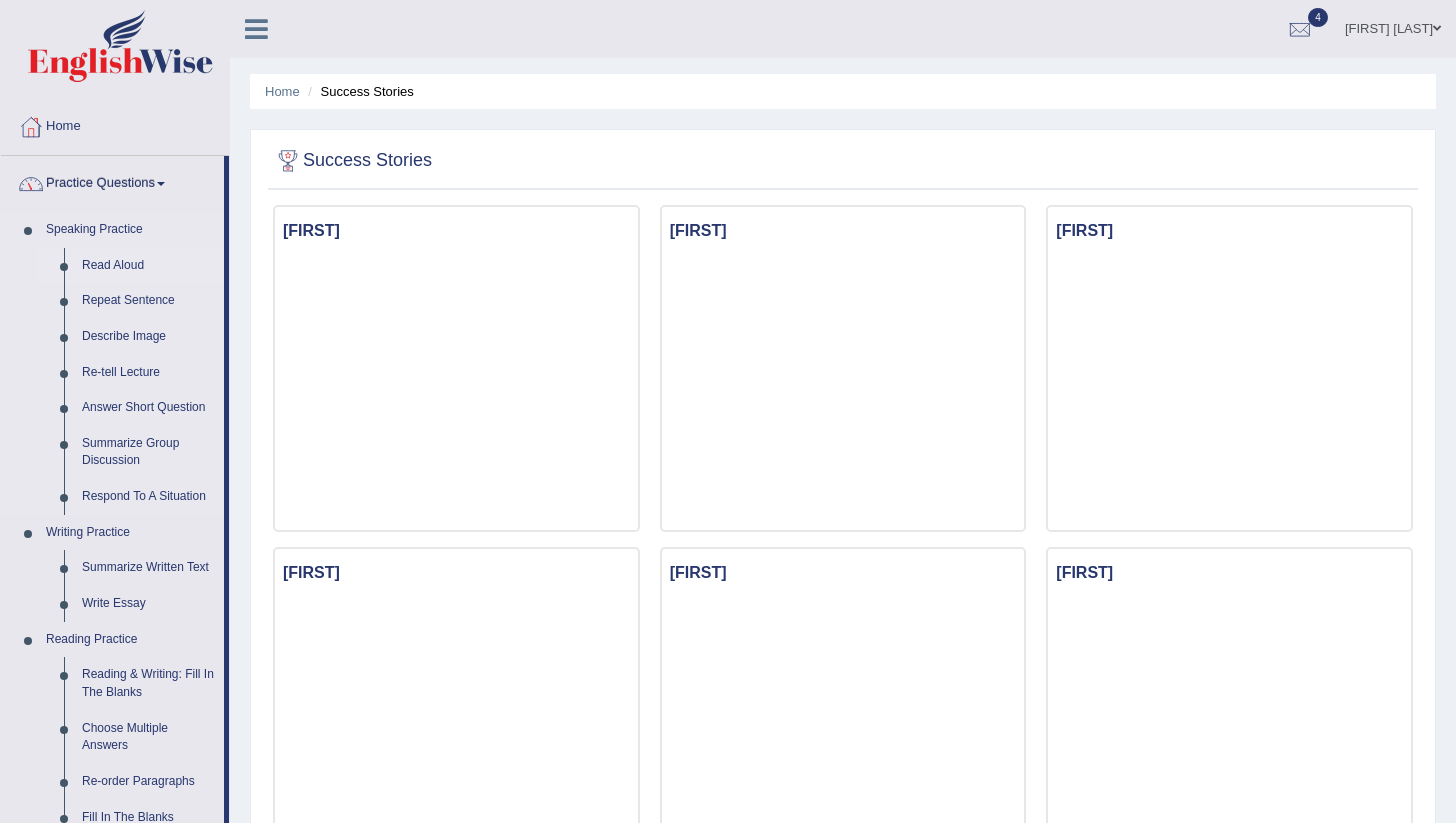 click on "Read Aloud" at bounding box center (148, 266) 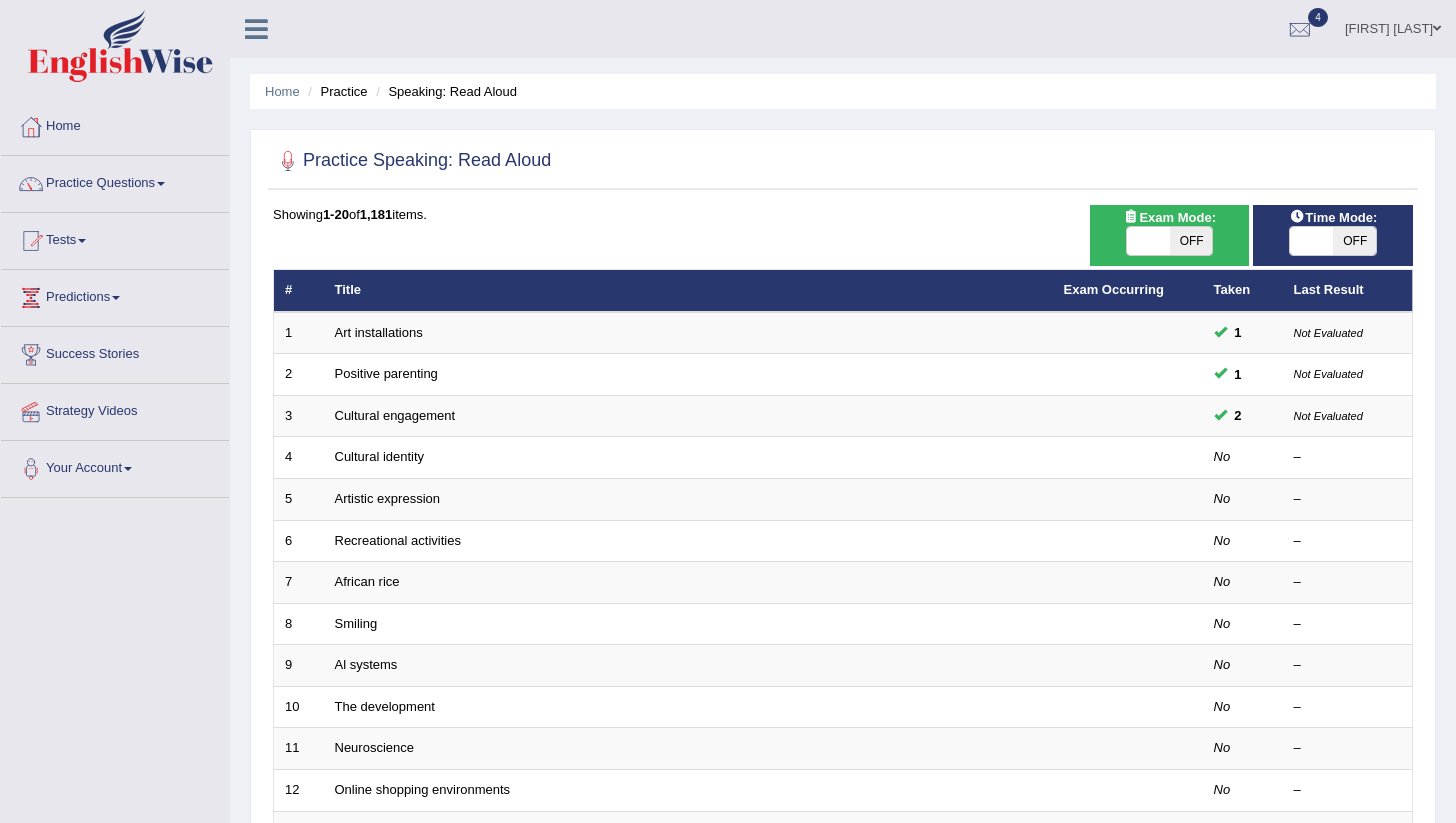 scroll, scrollTop: 0, scrollLeft: 0, axis: both 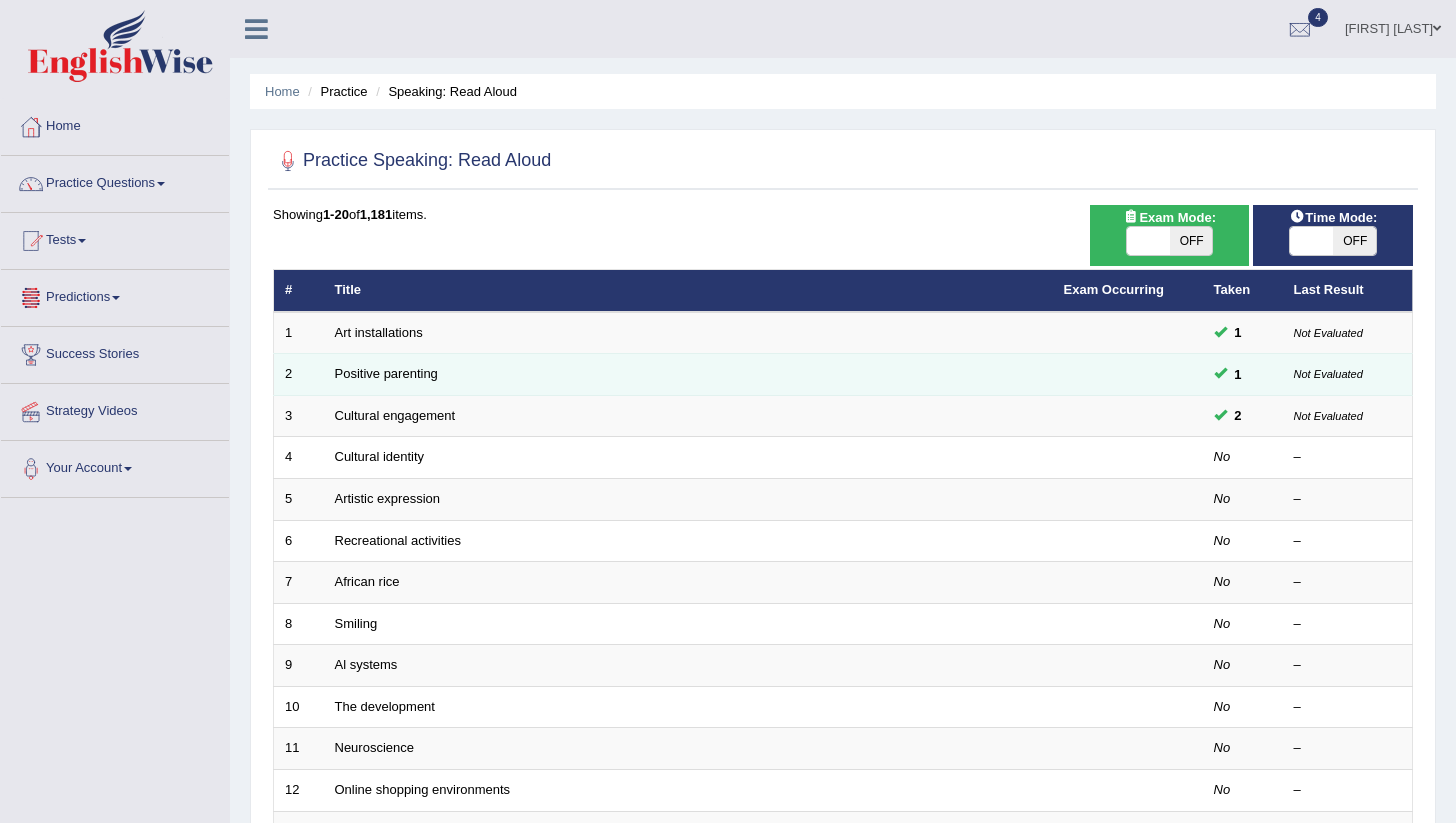 click on "Positive parenting" at bounding box center (688, 375) 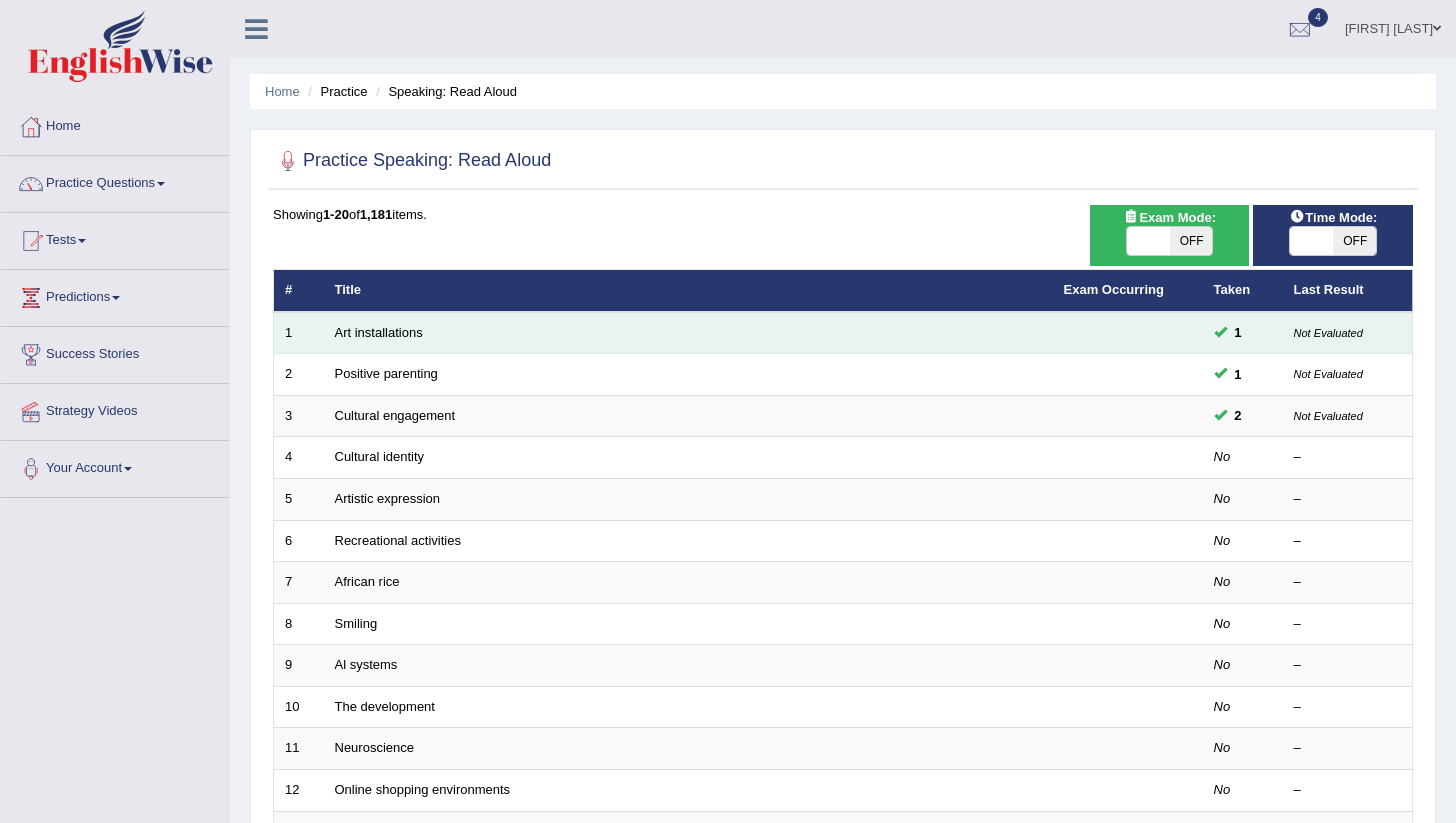 click on "Not Evaluated" at bounding box center [1328, 333] 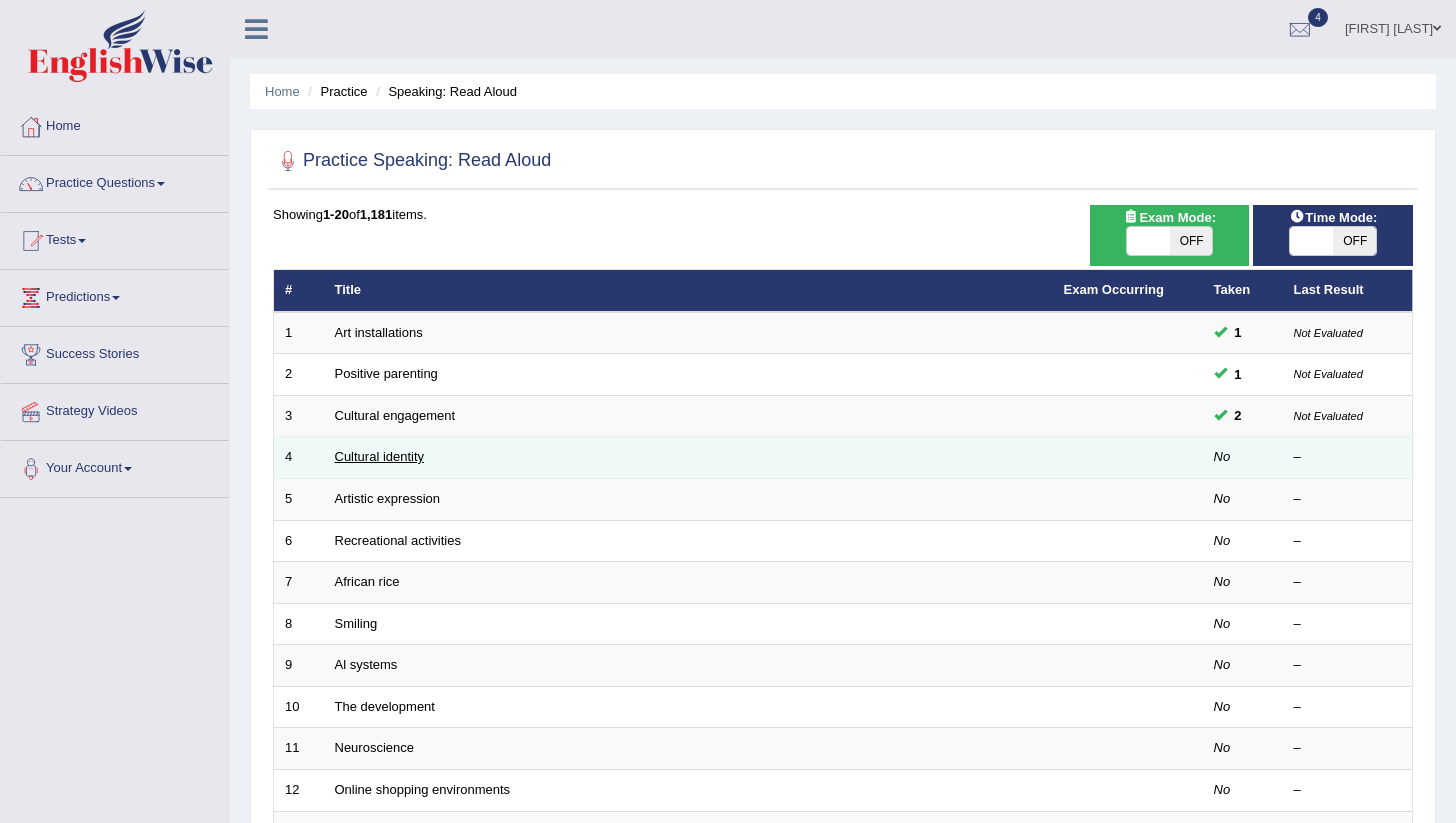 click on "Cultural identity" at bounding box center (380, 456) 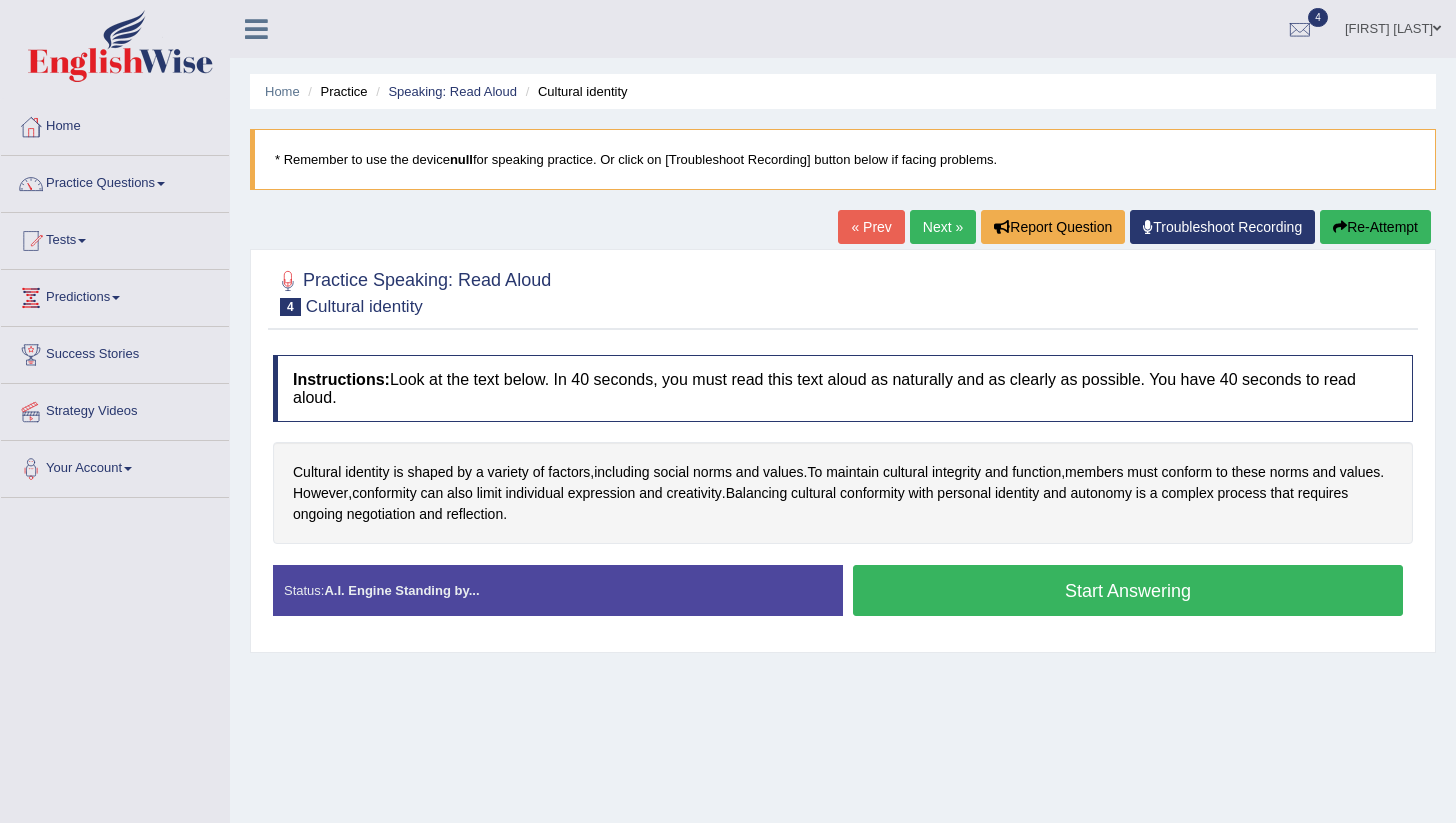scroll, scrollTop: 0, scrollLeft: 0, axis: both 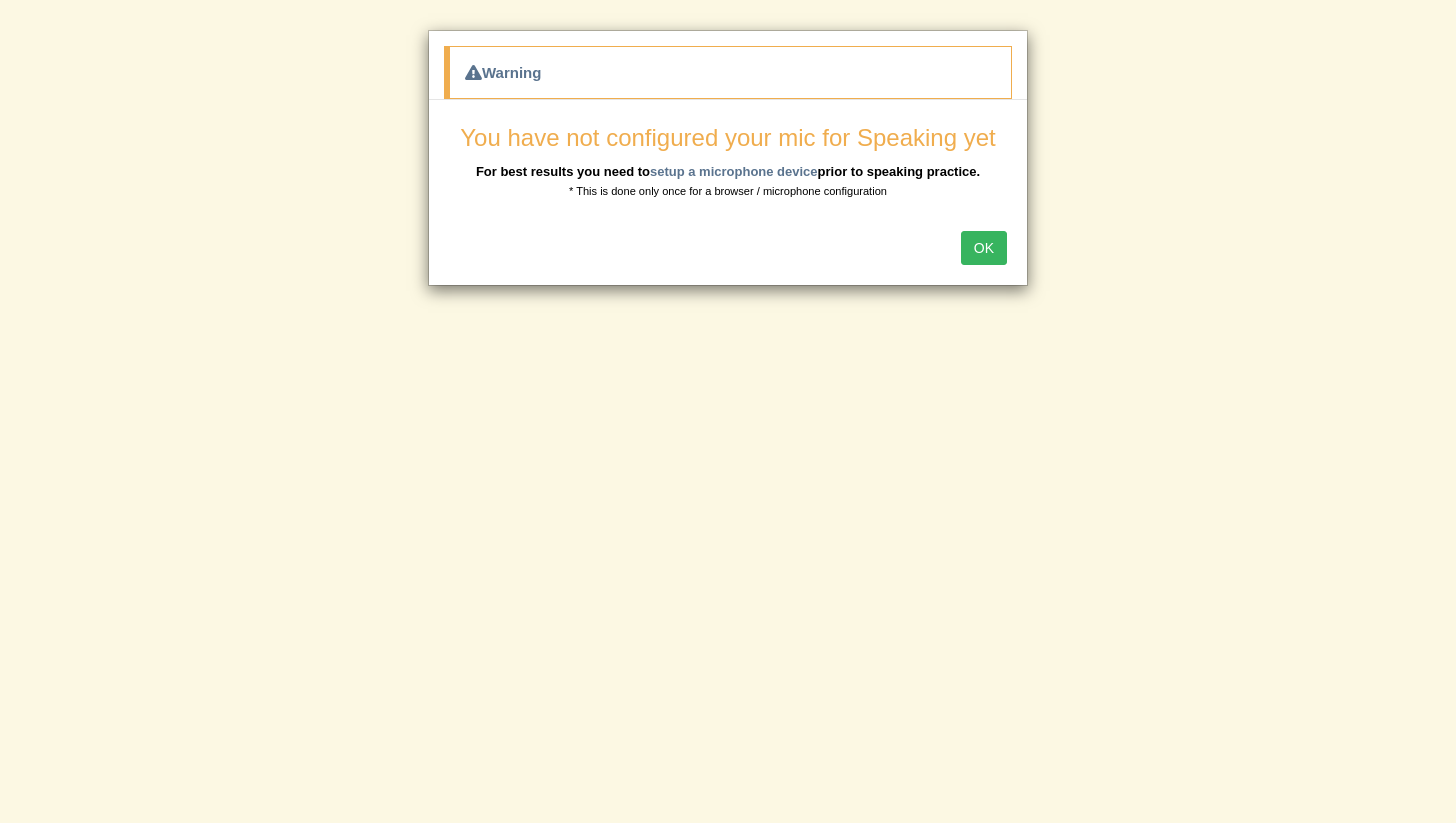 click on "OK" at bounding box center [984, 248] 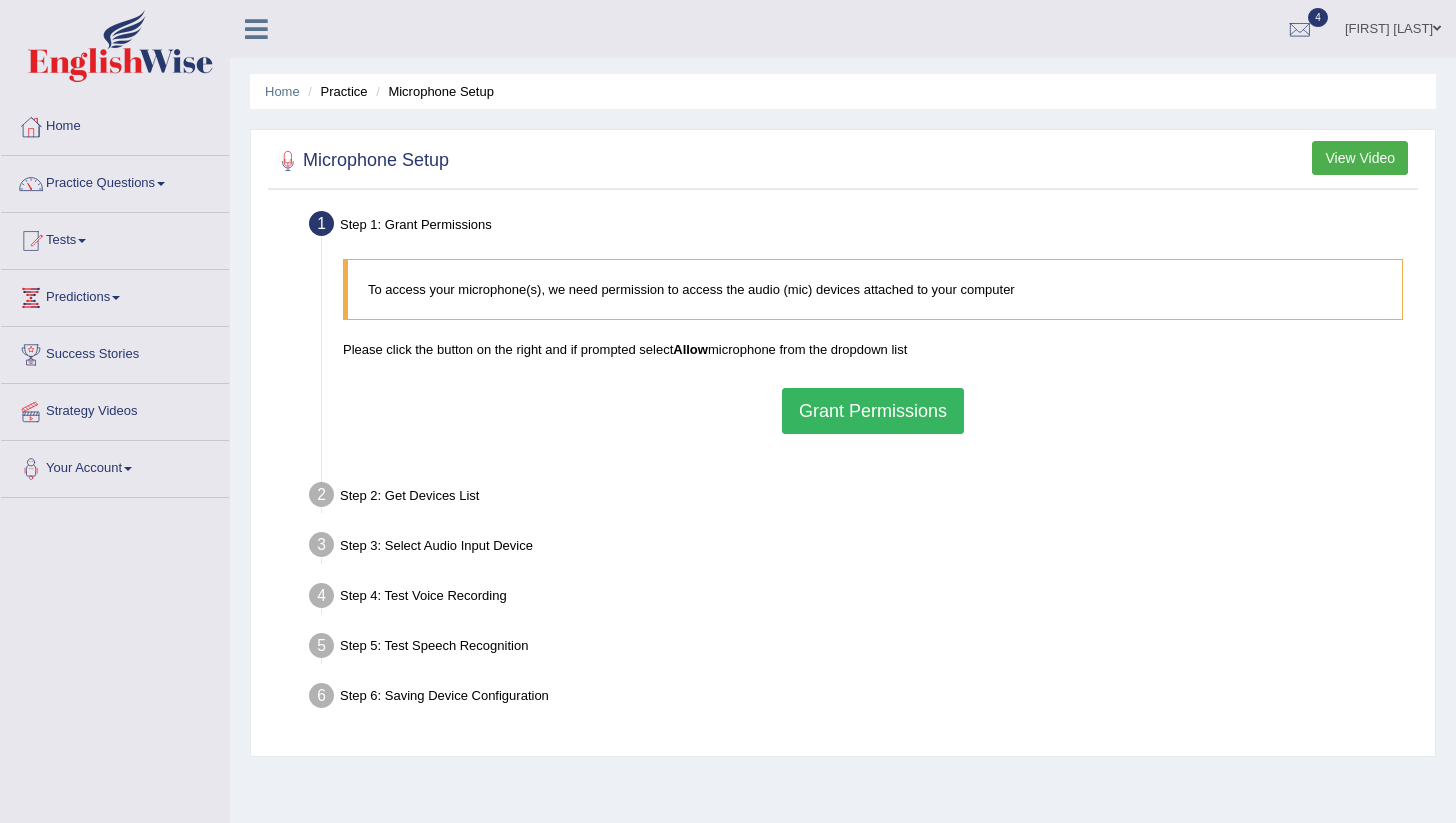 scroll, scrollTop: 0, scrollLeft: 0, axis: both 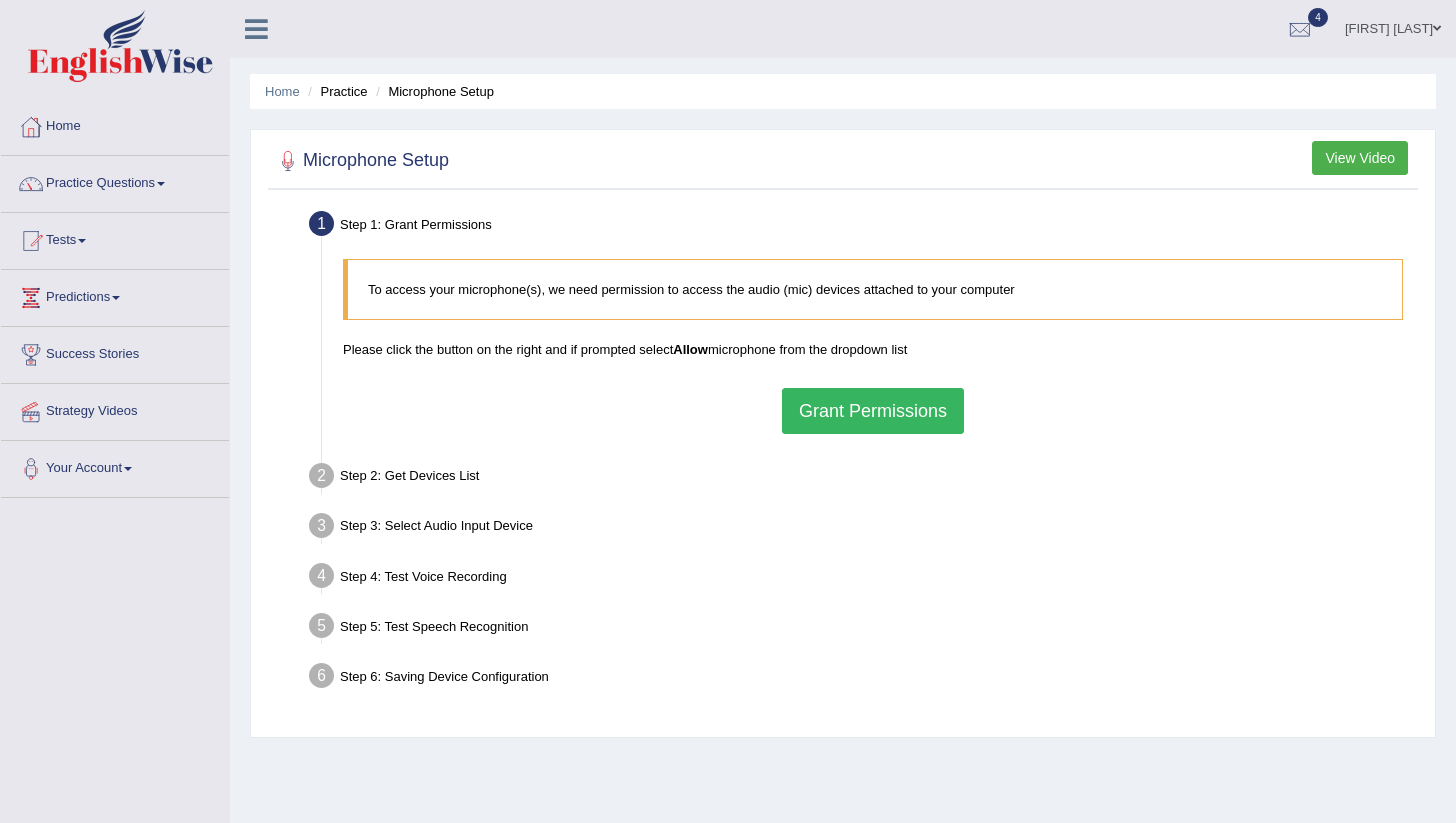click on "Grant Permissions" at bounding box center (873, 411) 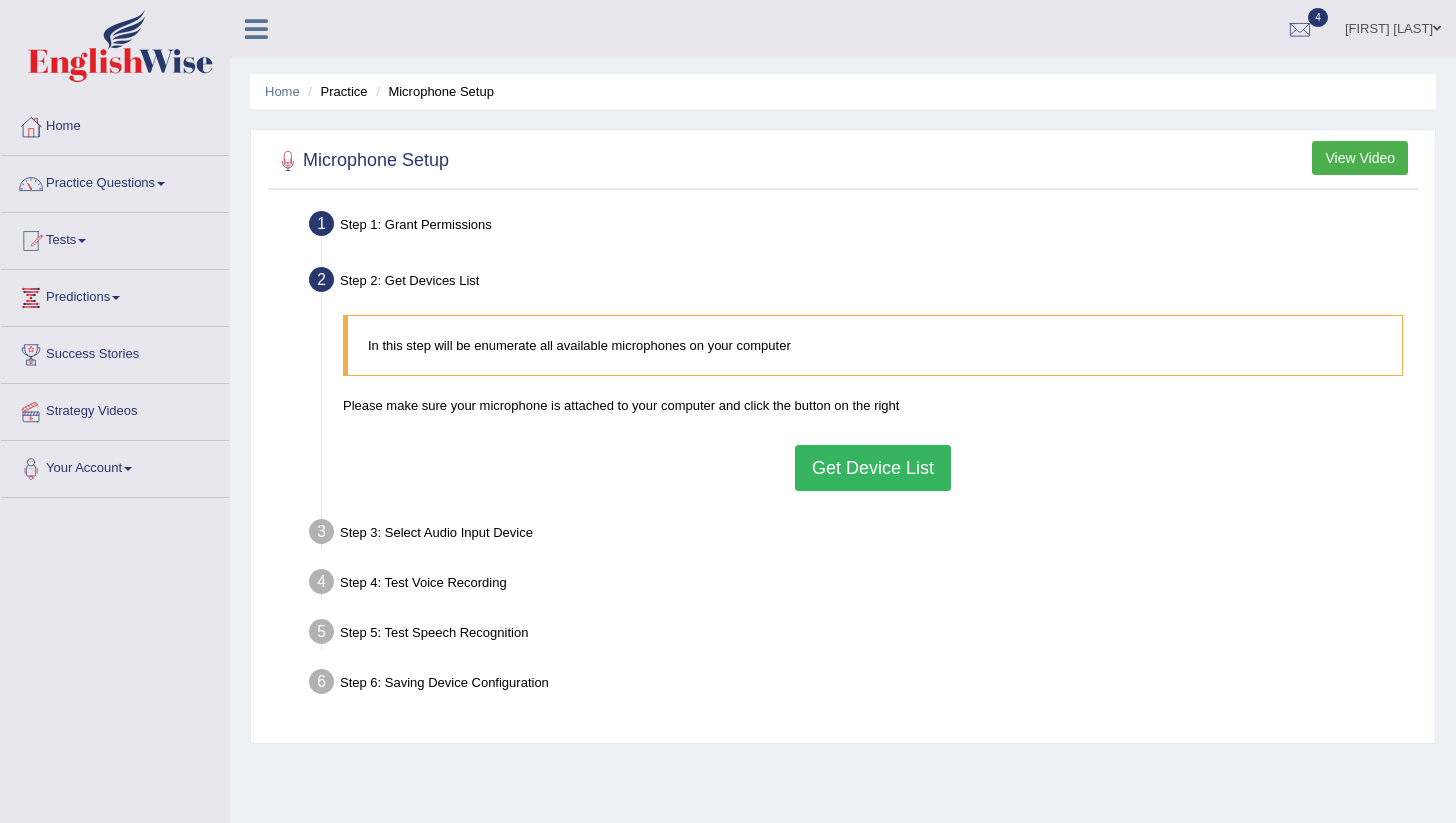 click on "Get Device List" at bounding box center [873, 468] 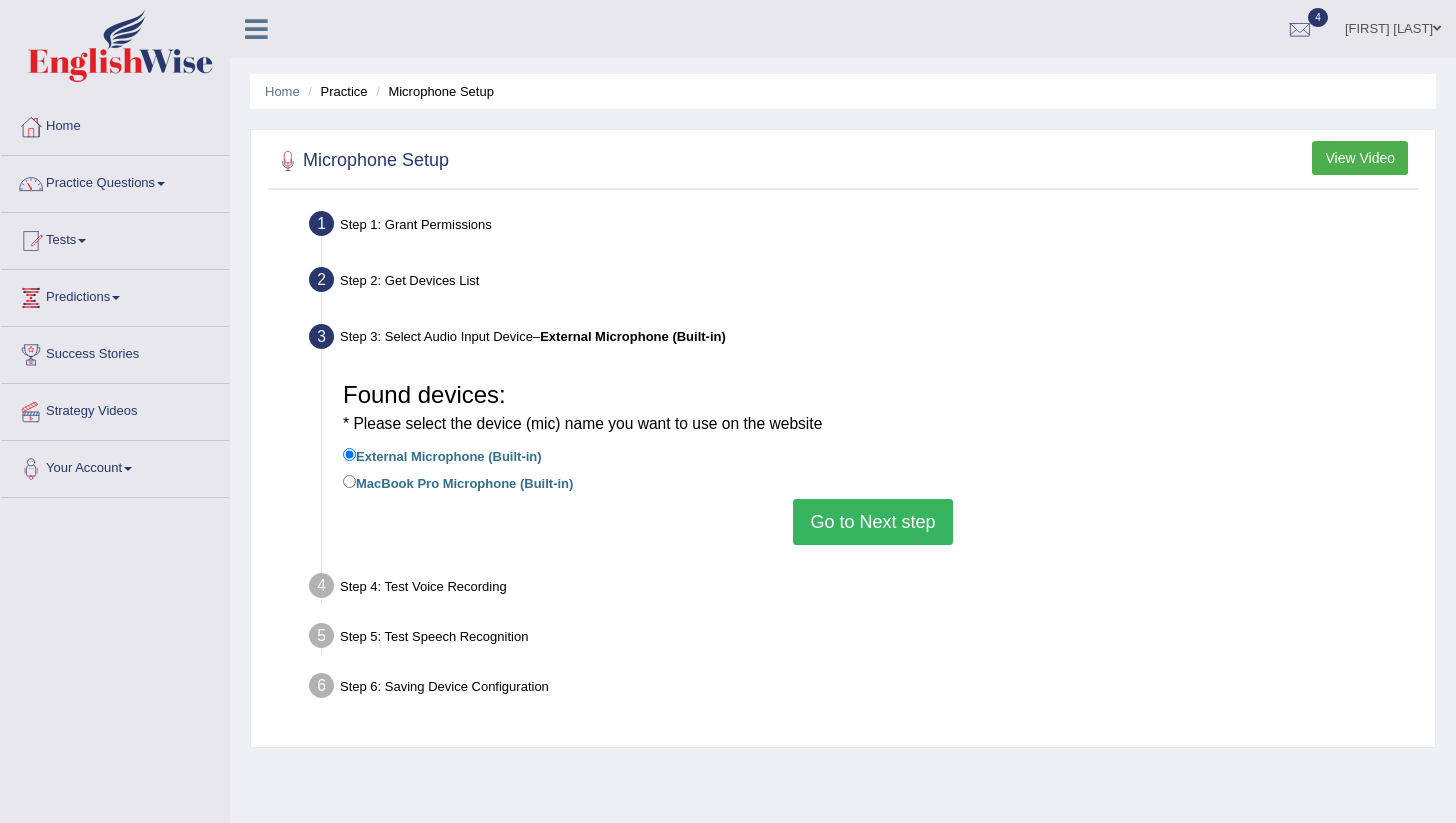 click on "Go to Next step" at bounding box center [872, 522] 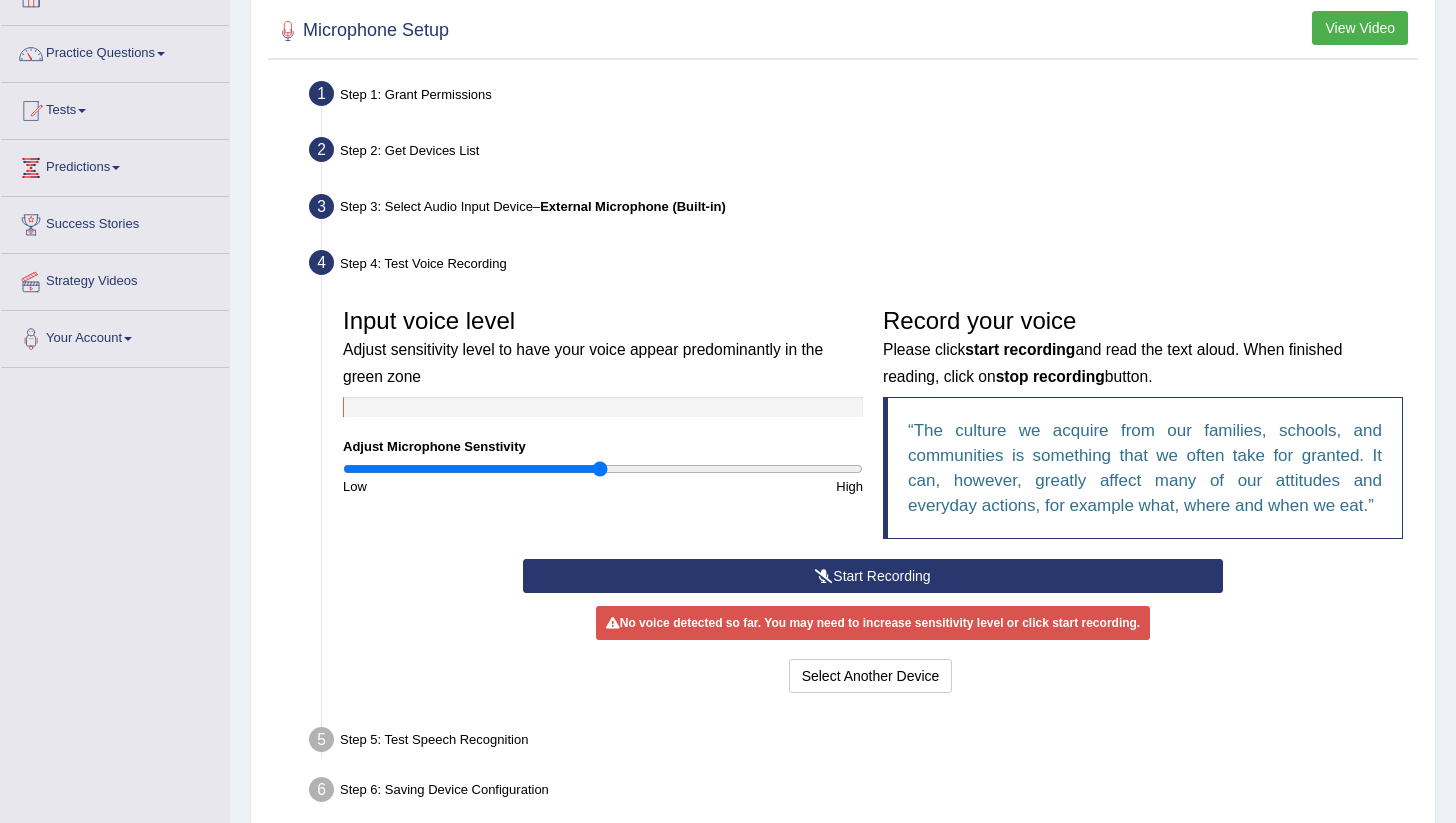 scroll, scrollTop: 227, scrollLeft: 0, axis: vertical 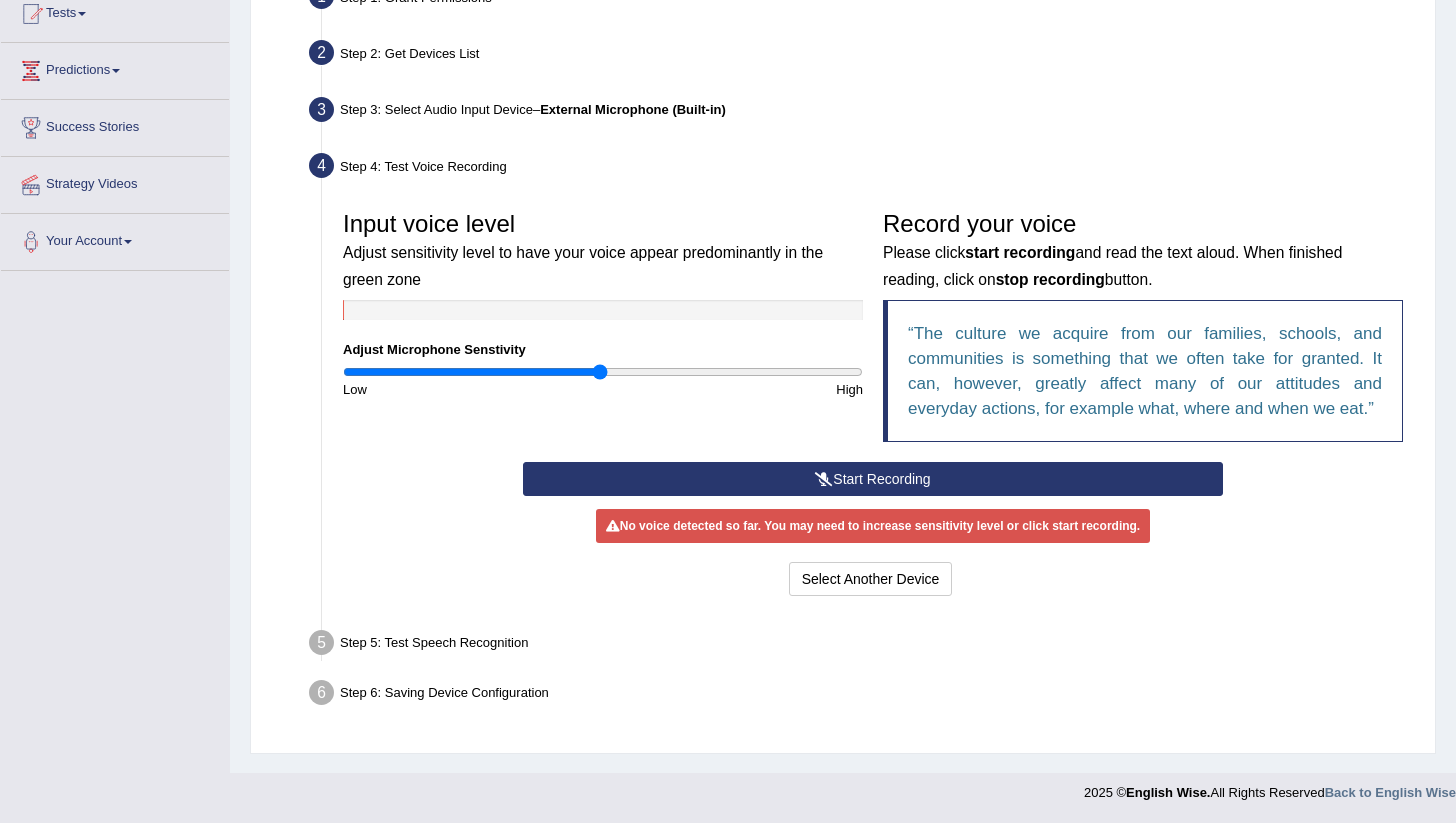 click on "Start Recording" at bounding box center (873, 479) 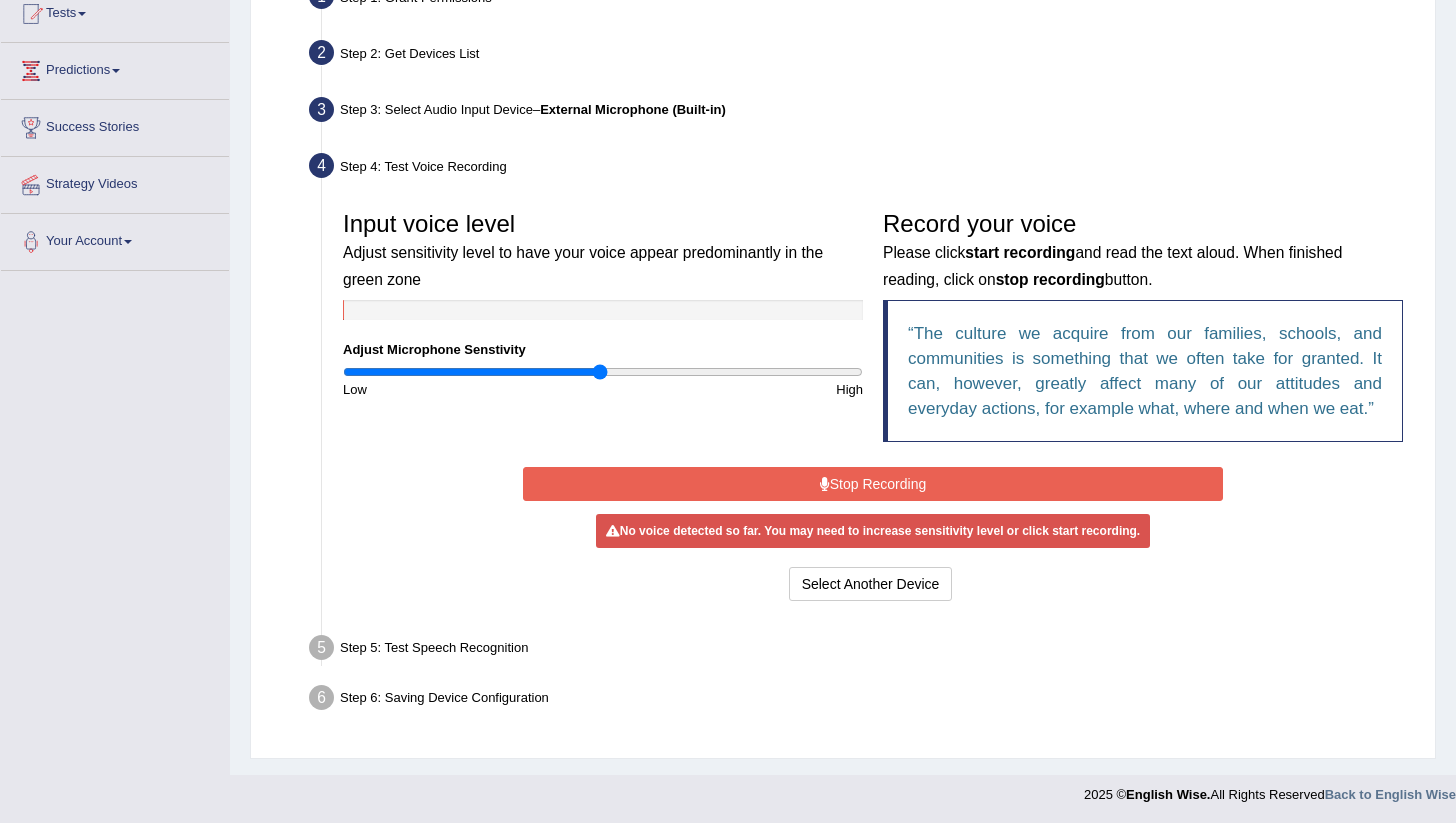 click on "Stop Recording" at bounding box center [873, 484] 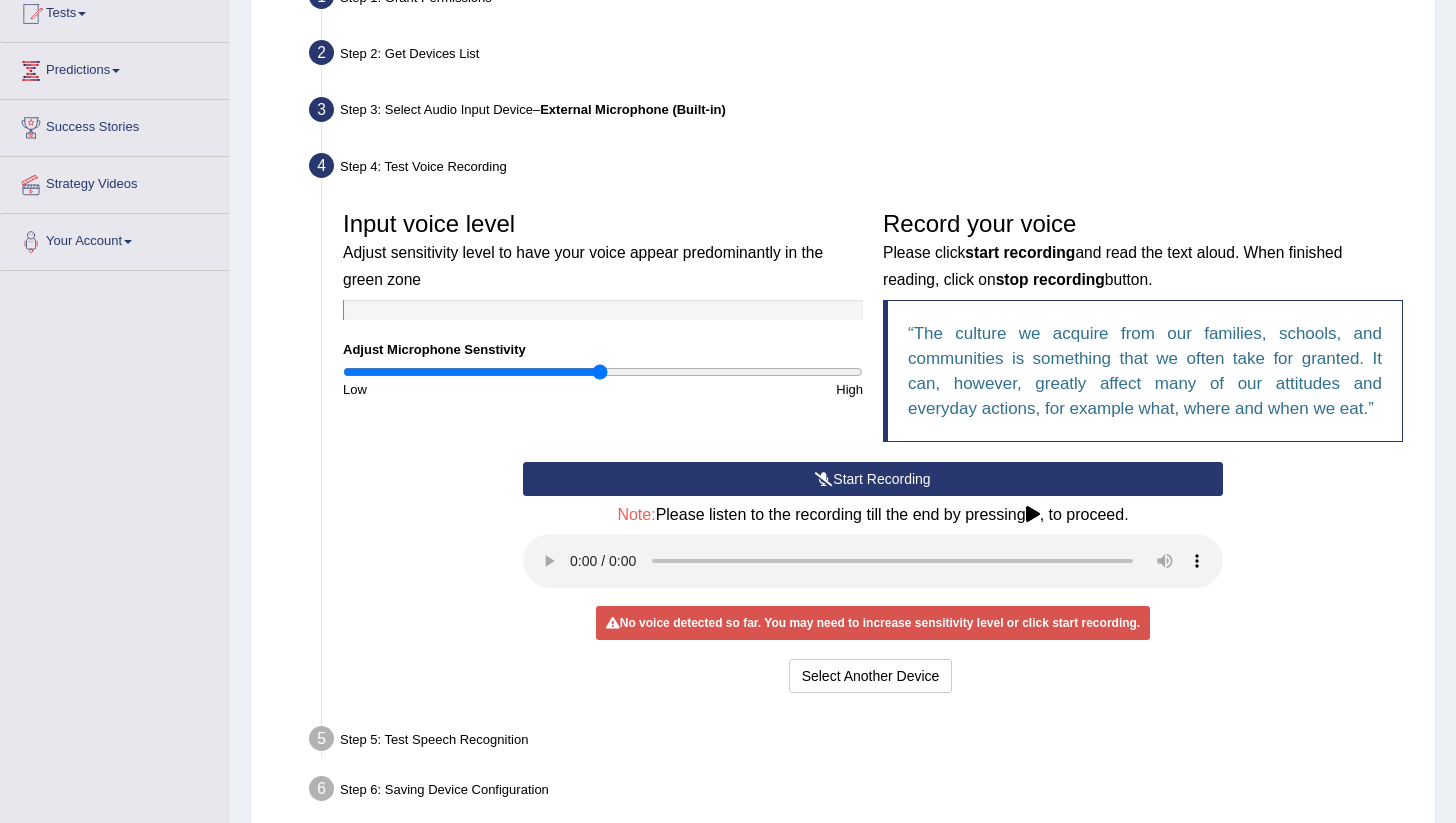 click on "Start Recording" at bounding box center (873, 479) 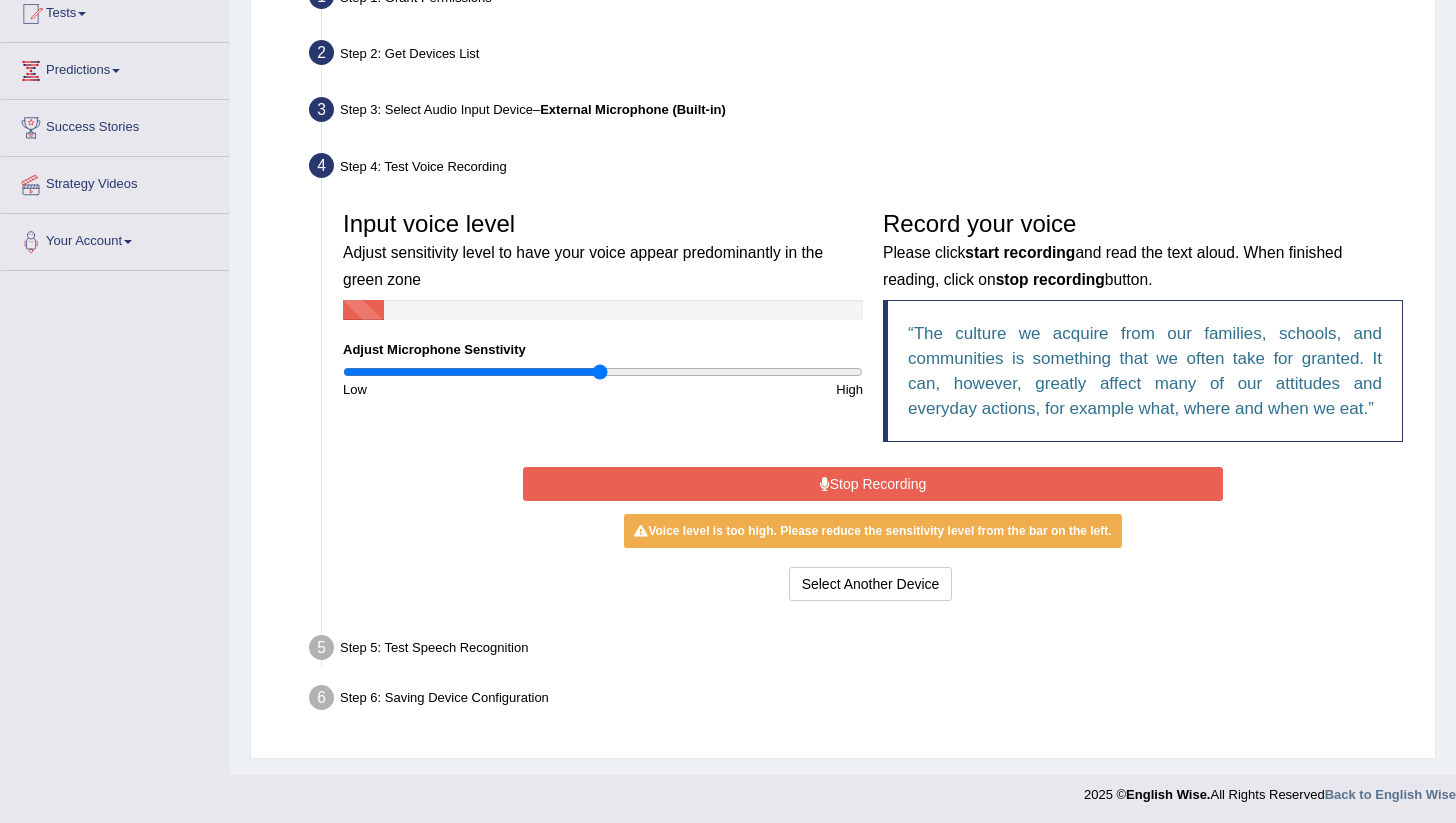 click on "Stop Recording" at bounding box center [873, 484] 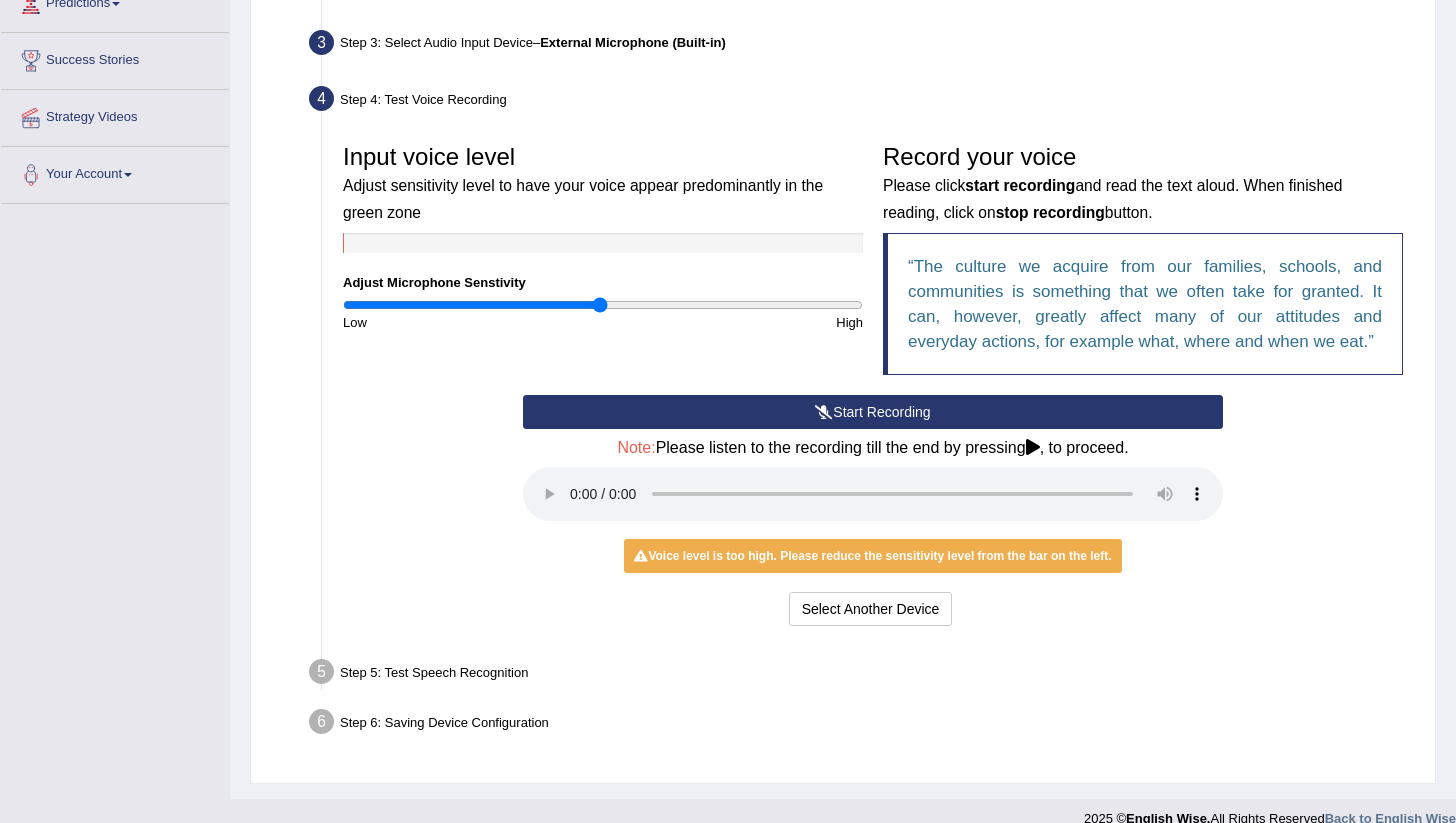scroll, scrollTop: 320, scrollLeft: 0, axis: vertical 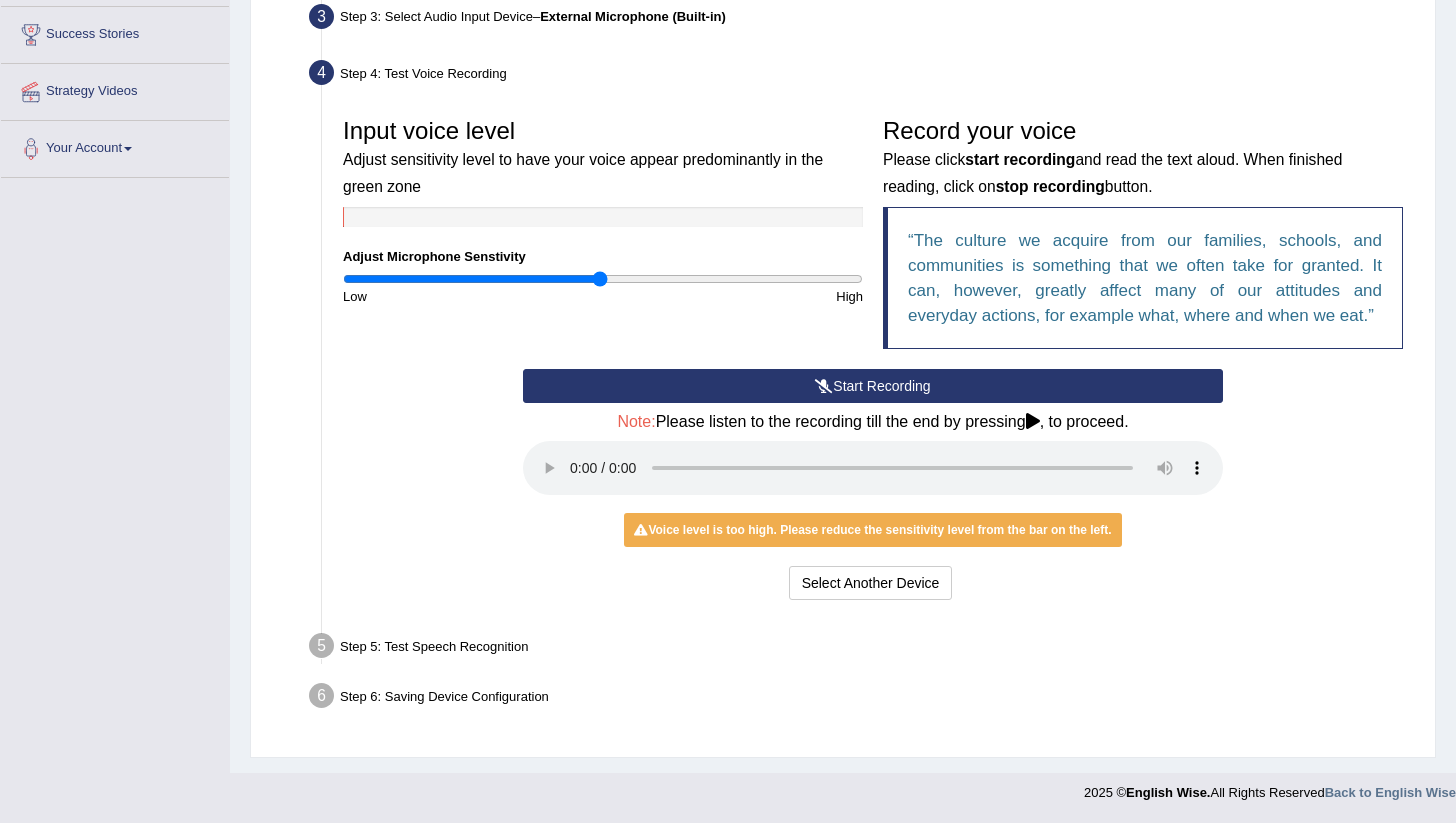 click on "Step 5: Test Speech Recognition" at bounding box center [863, 649] 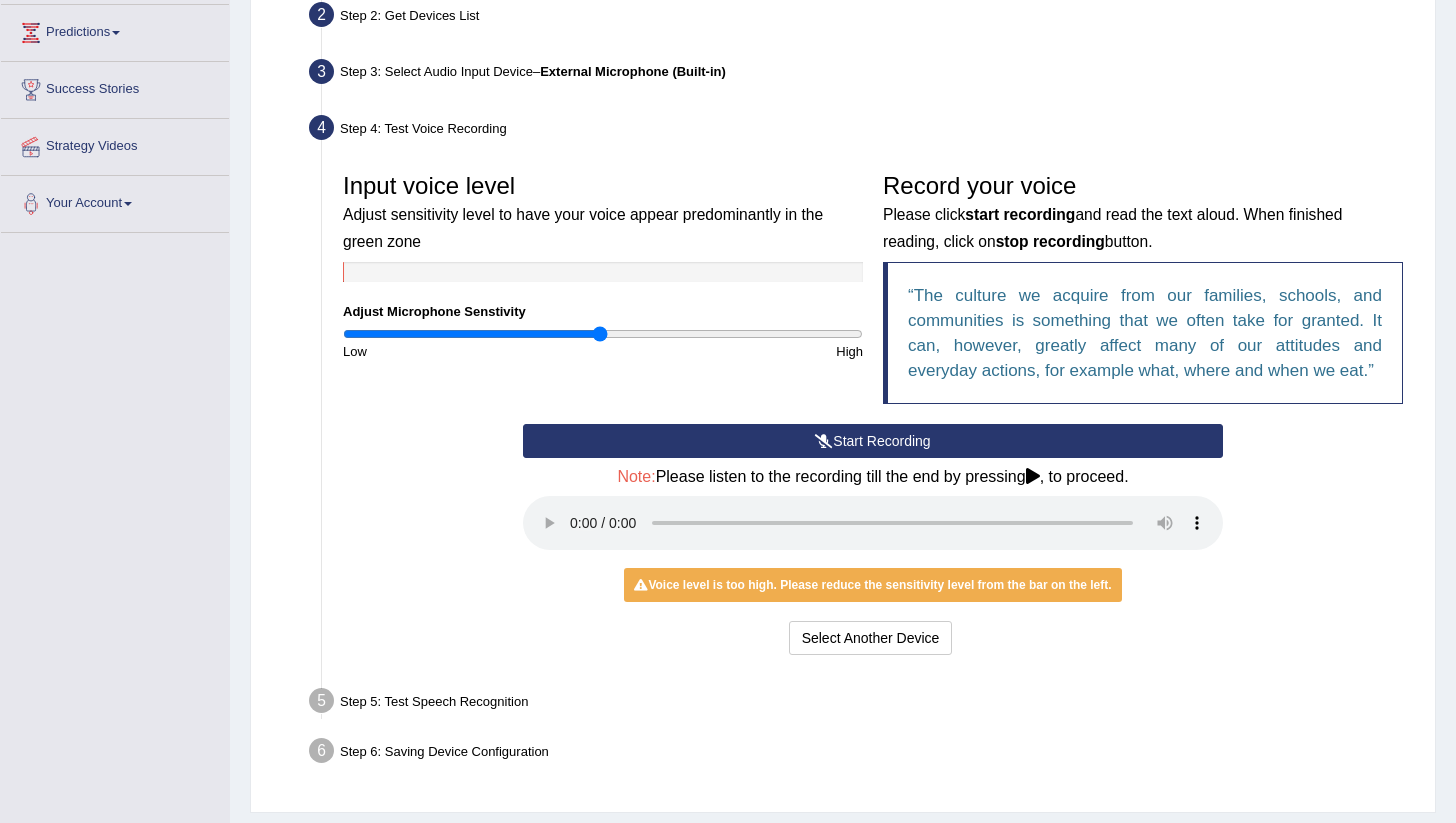 scroll, scrollTop: 251, scrollLeft: 0, axis: vertical 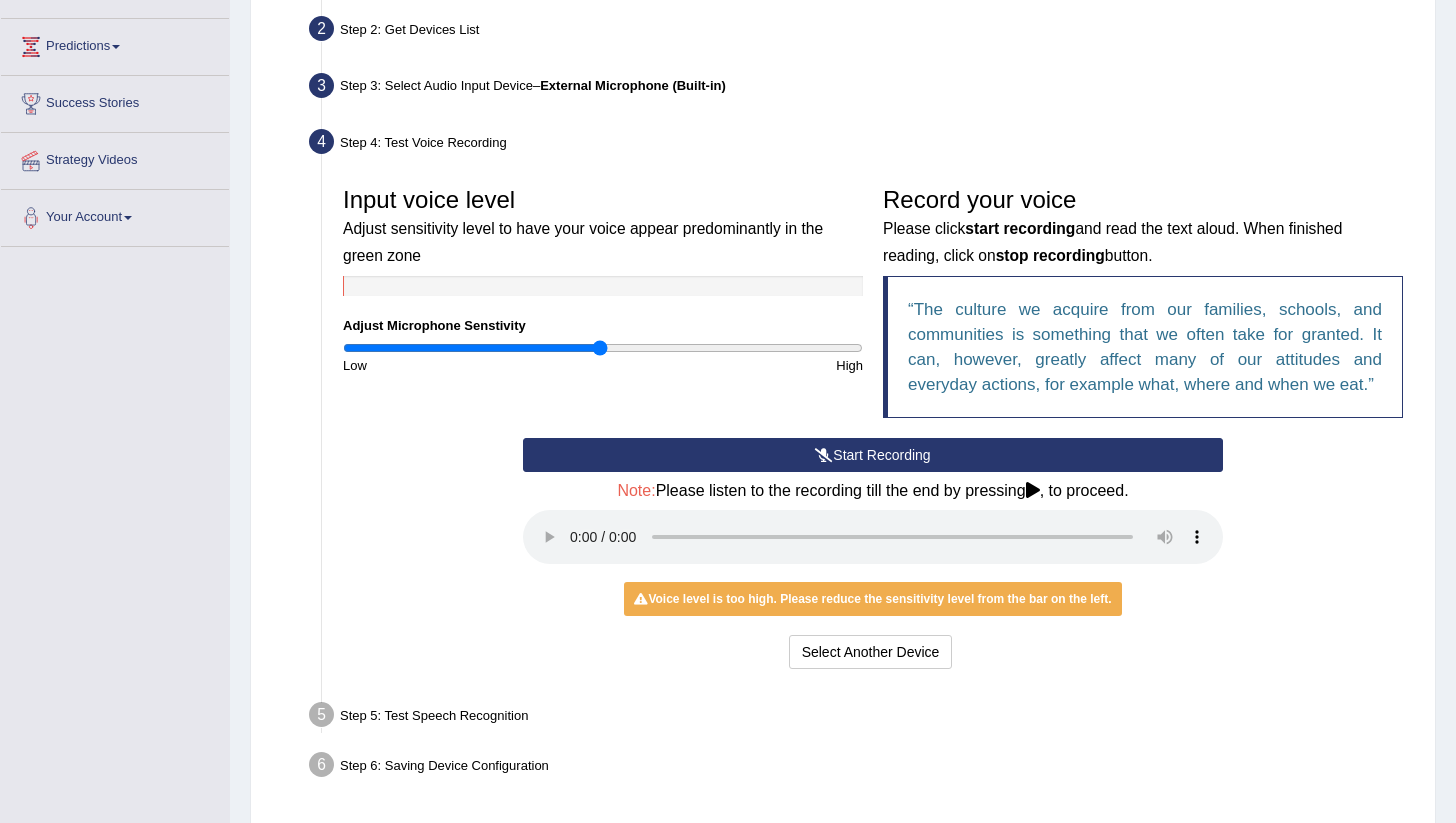click on "Voice level is too high. Please reduce the sensitivity level from the bar on the left." at bounding box center [872, 599] 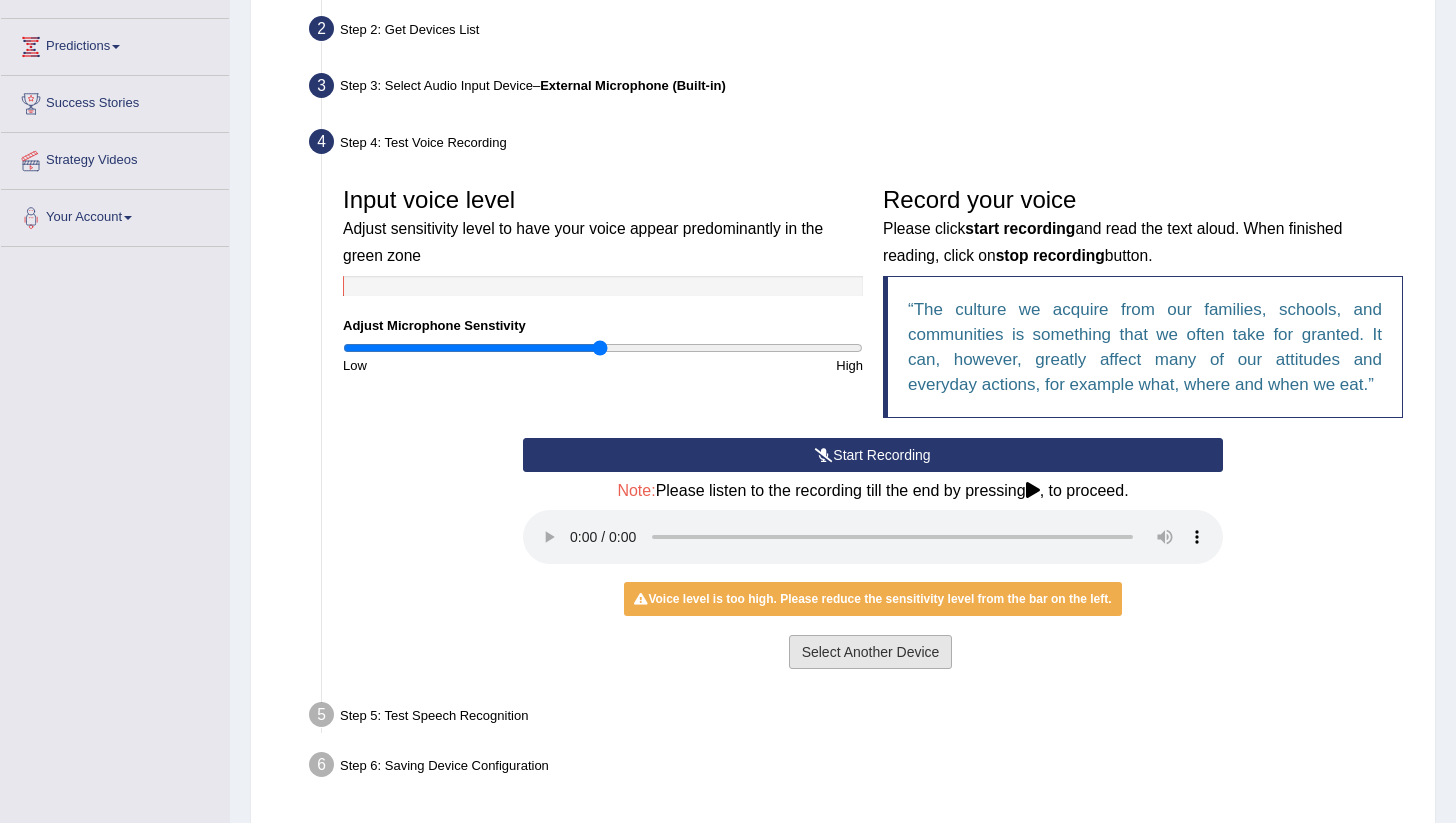 click on "Select Another Device" at bounding box center (871, 652) 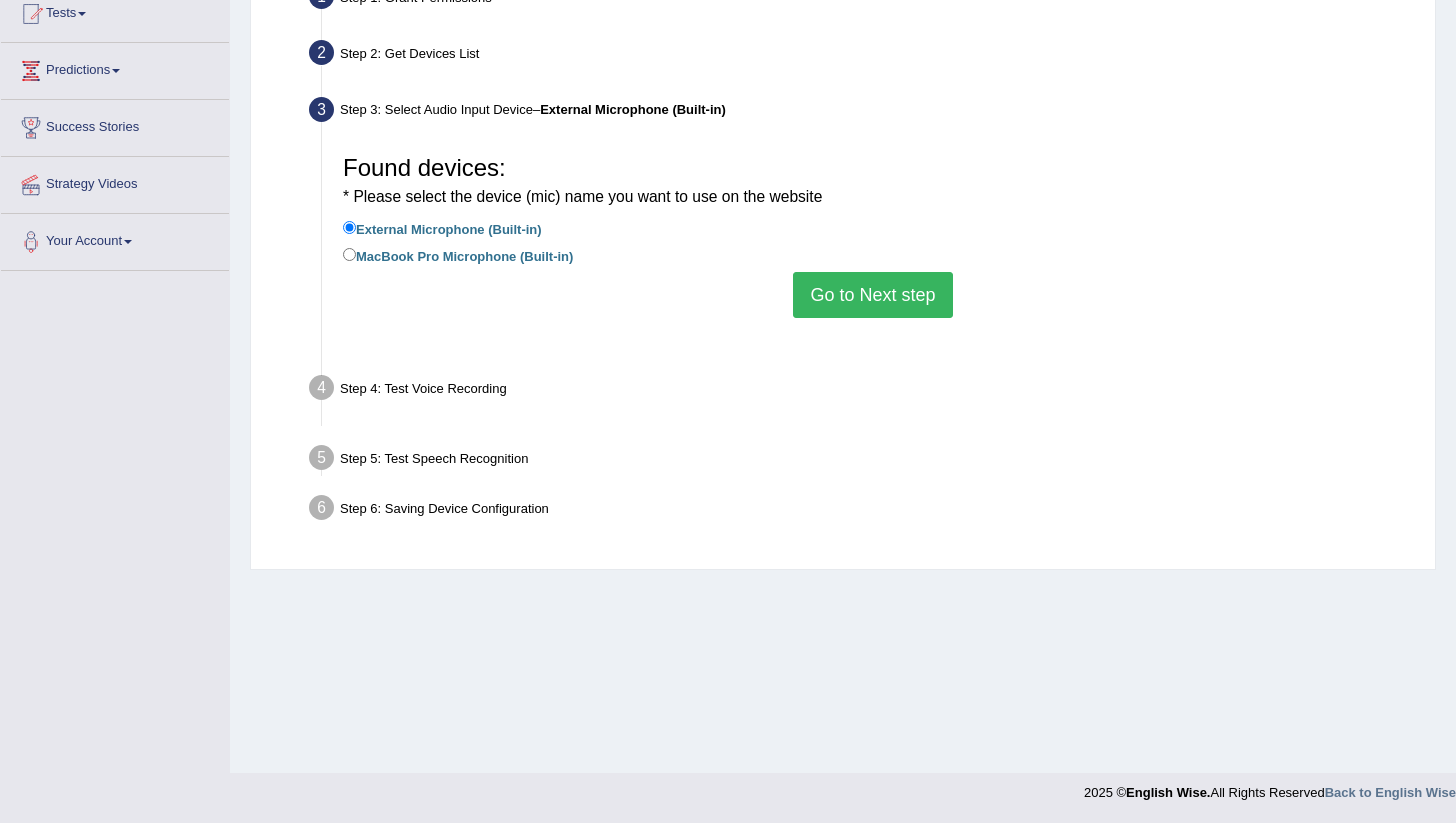 scroll, scrollTop: 227, scrollLeft: 0, axis: vertical 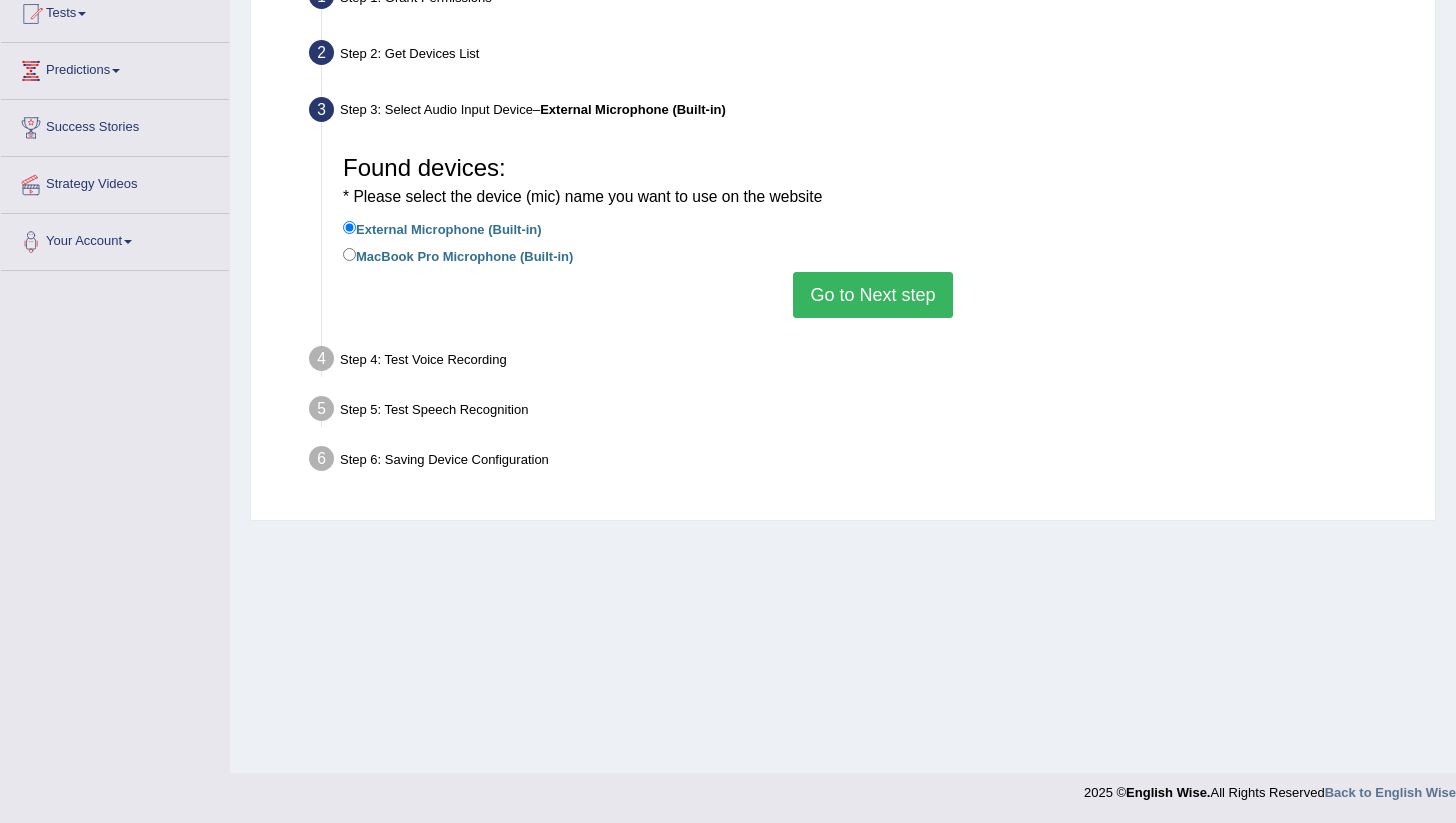 click on "Go to Next step" at bounding box center [872, 295] 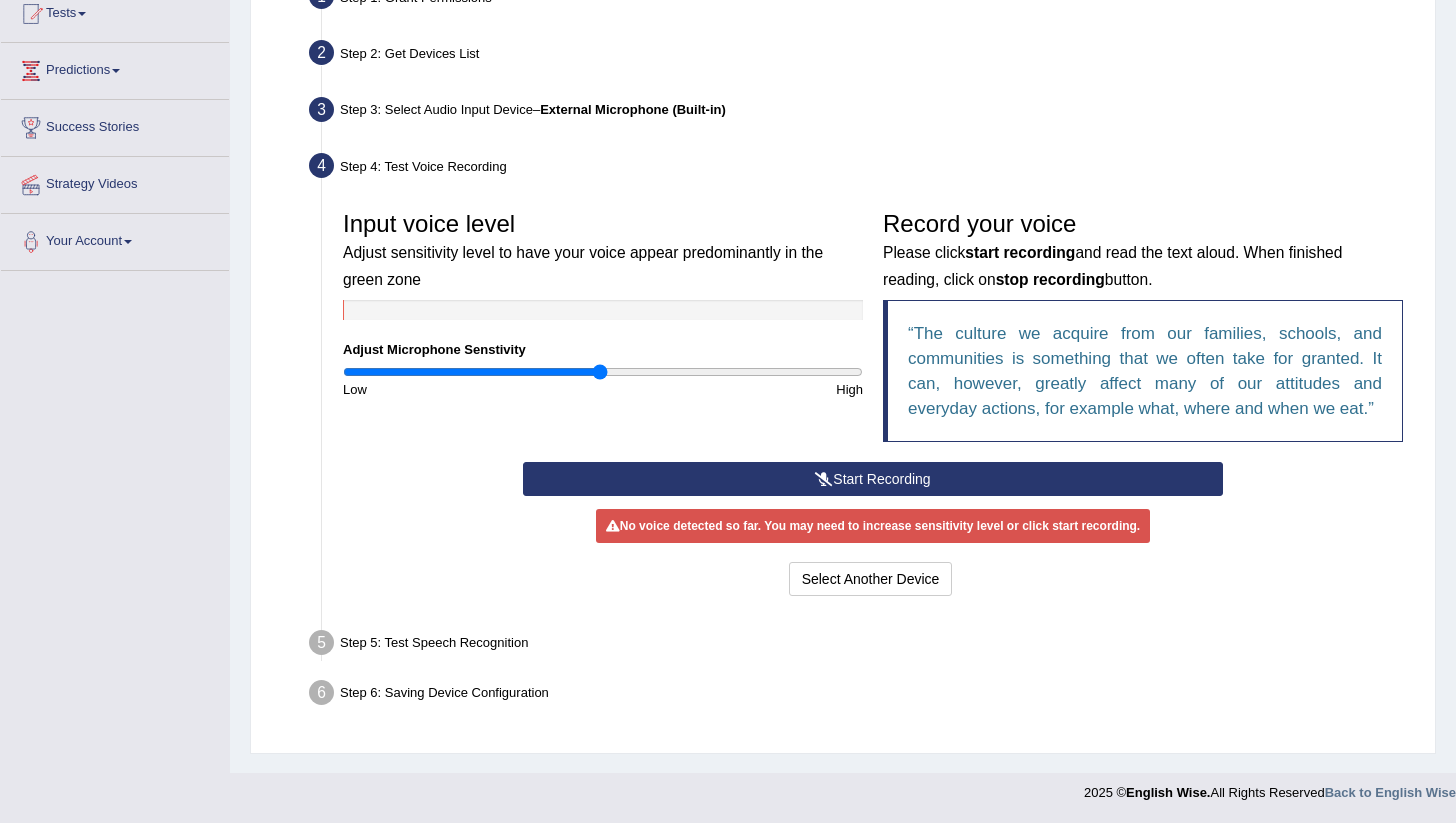 click at bounding box center (824, 479) 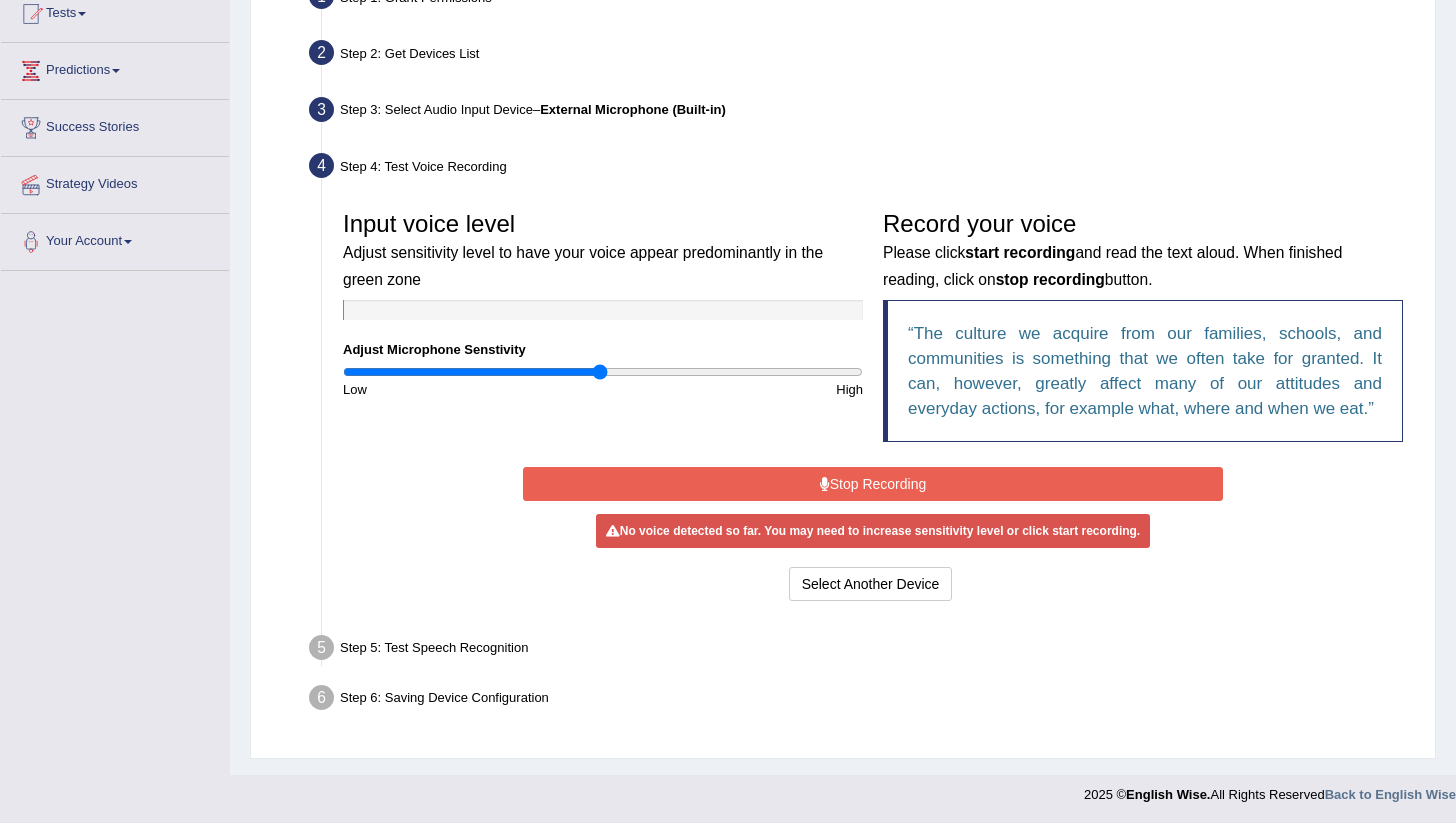 click at bounding box center (825, 484) 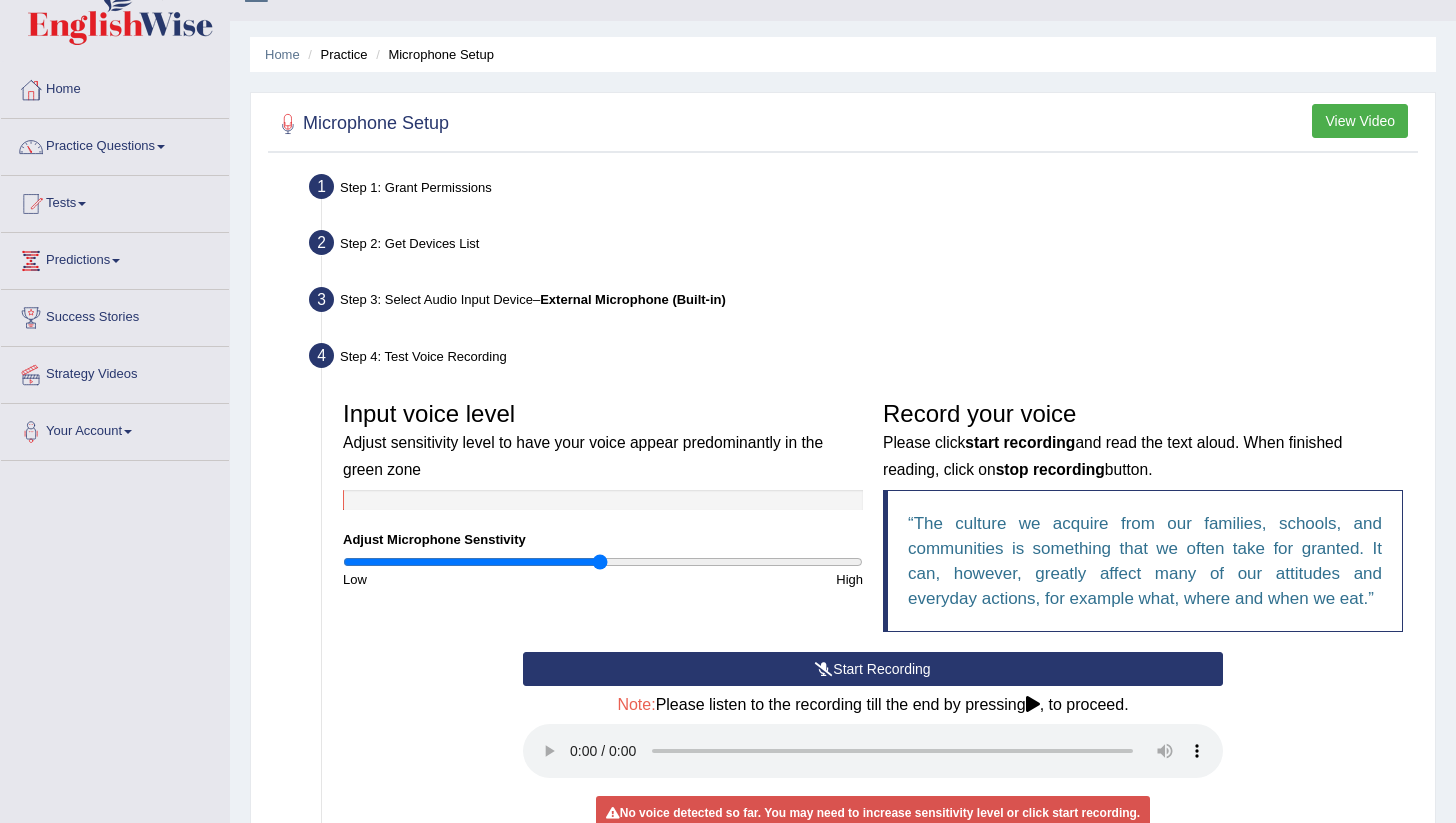 scroll, scrollTop: 0, scrollLeft: 0, axis: both 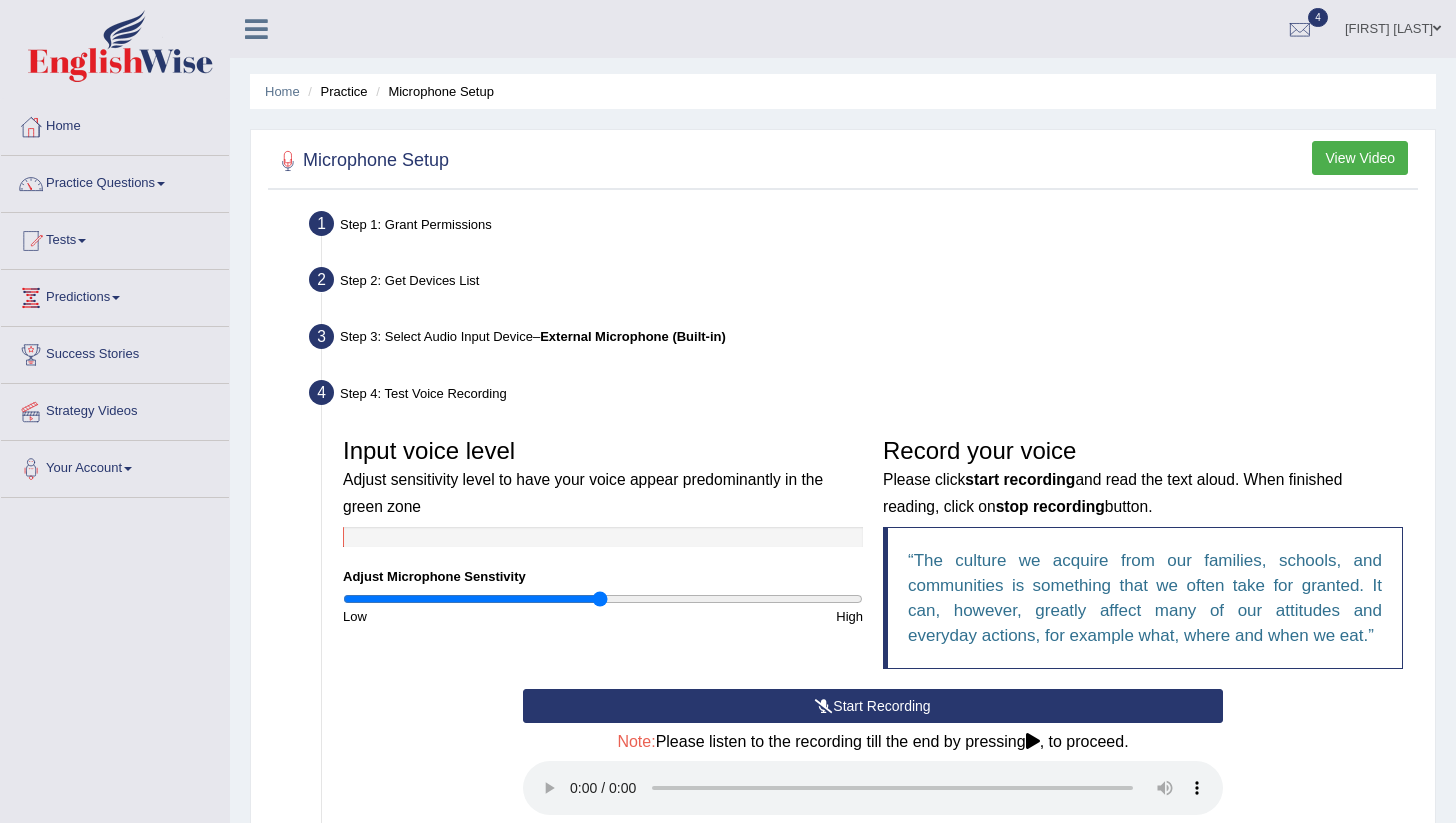 click on "Microphone Setup" at bounding box center (432, 91) 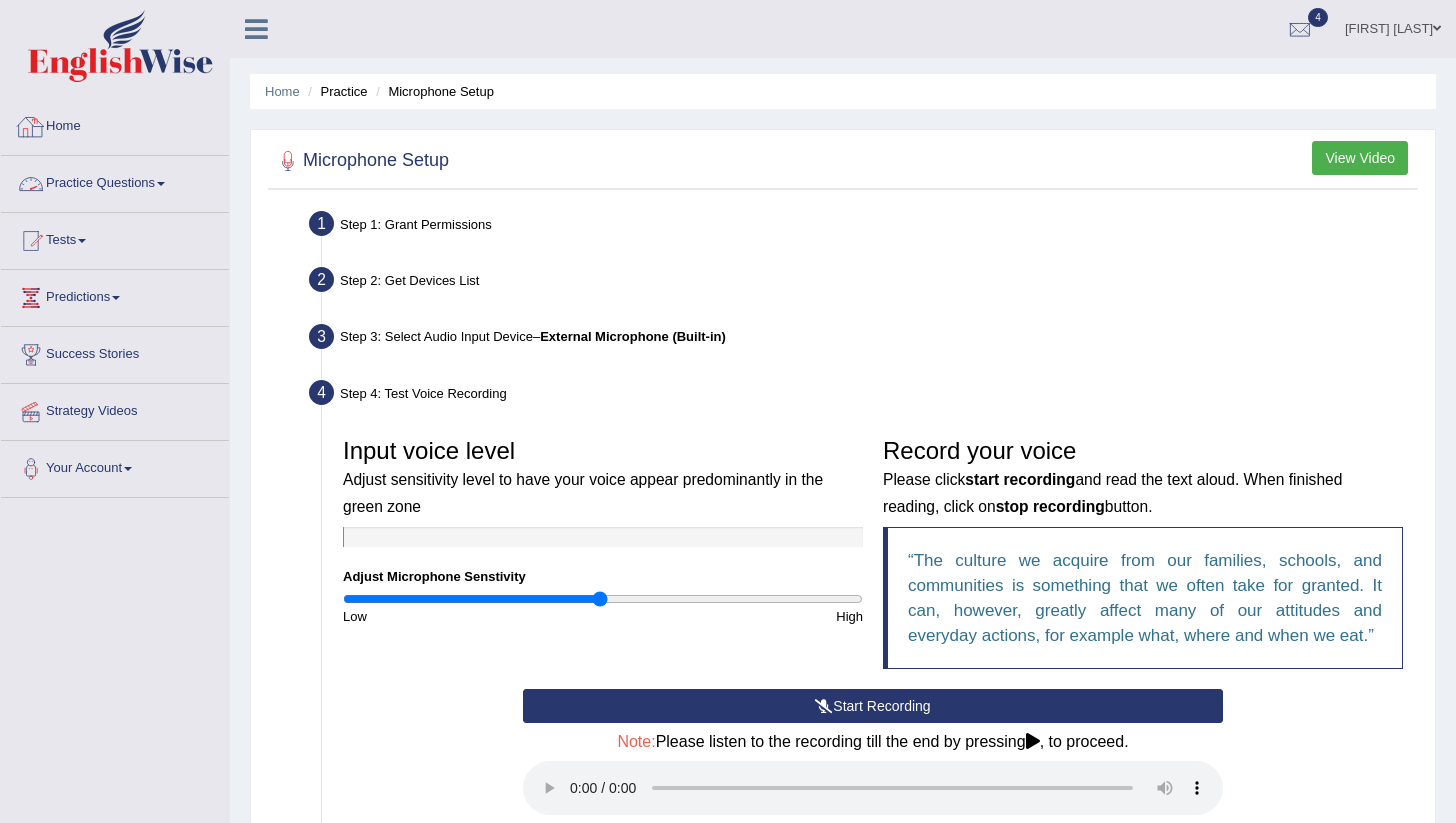 click at bounding box center (161, 184) 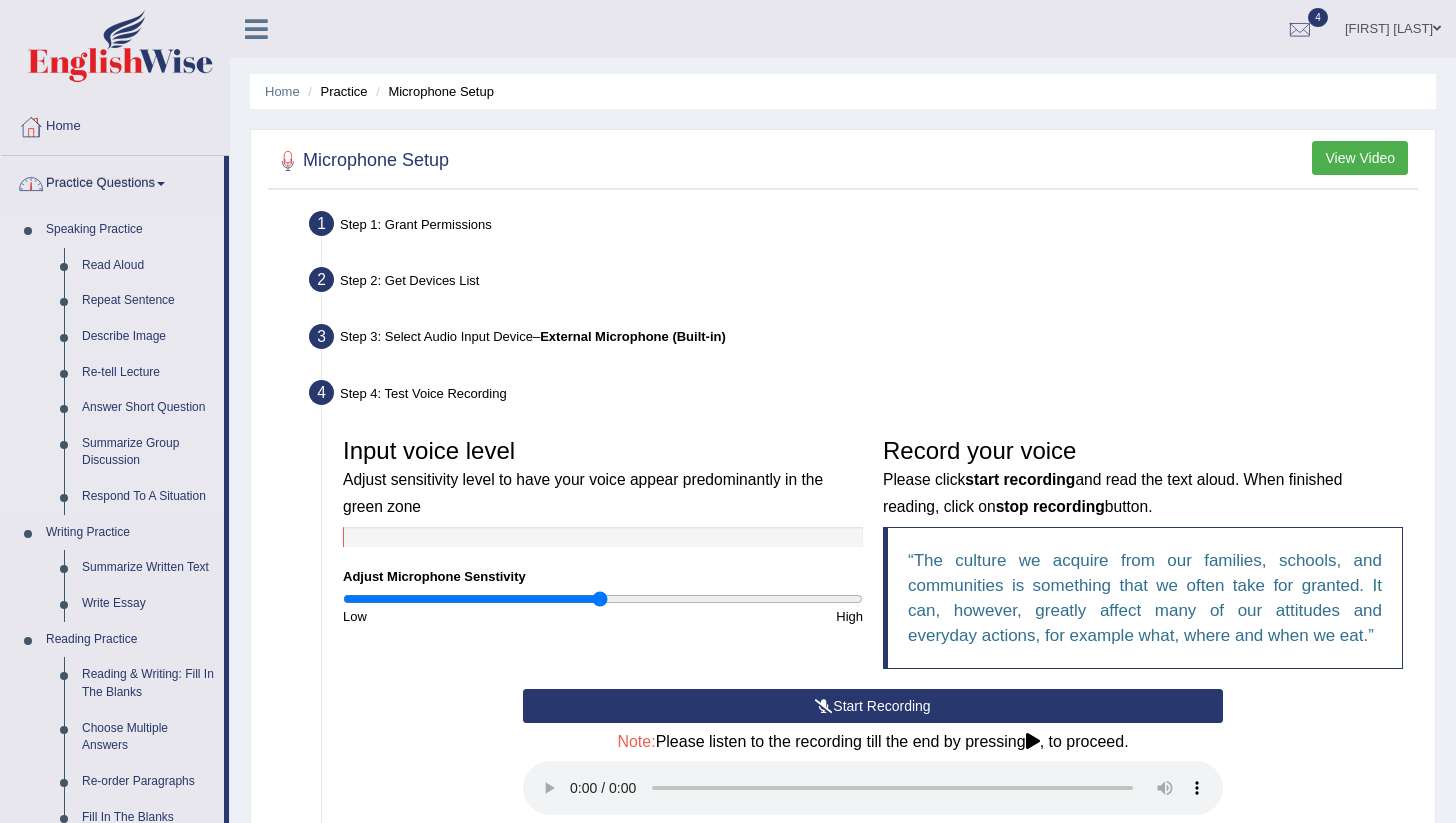 click on "Read Aloud" at bounding box center (148, 266) 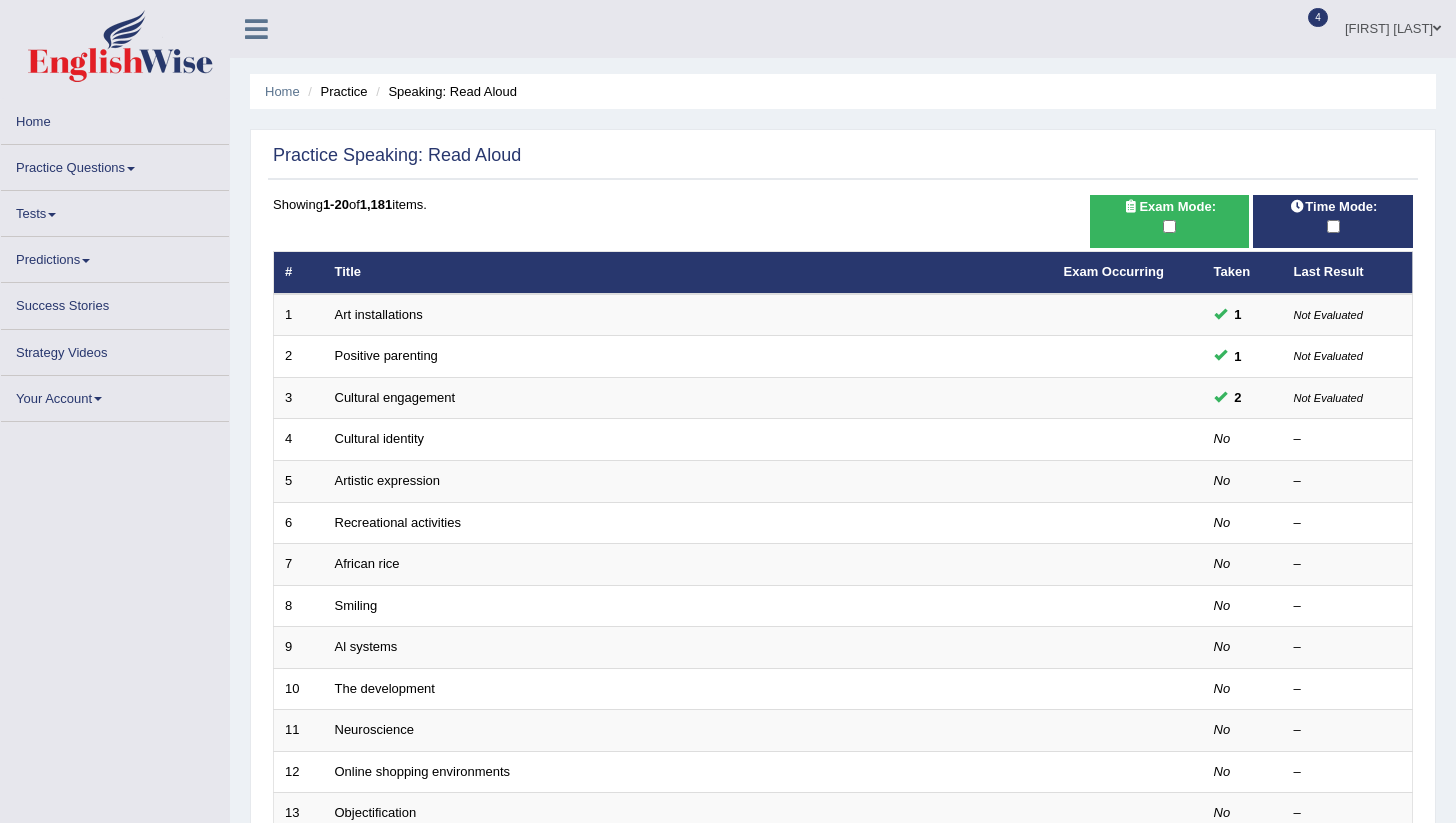 scroll, scrollTop: 0, scrollLeft: 0, axis: both 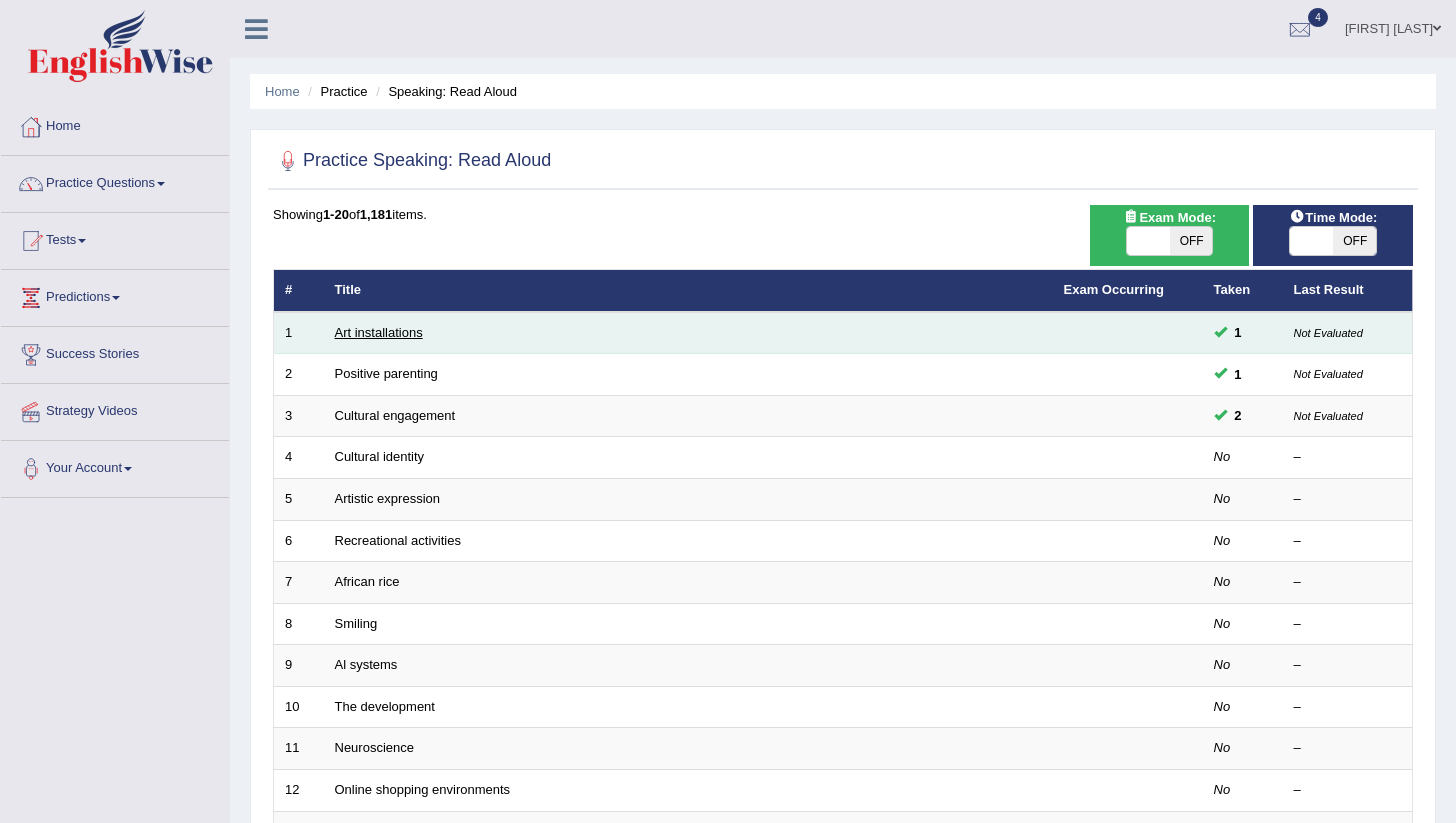 click on "Art installations" at bounding box center (379, 332) 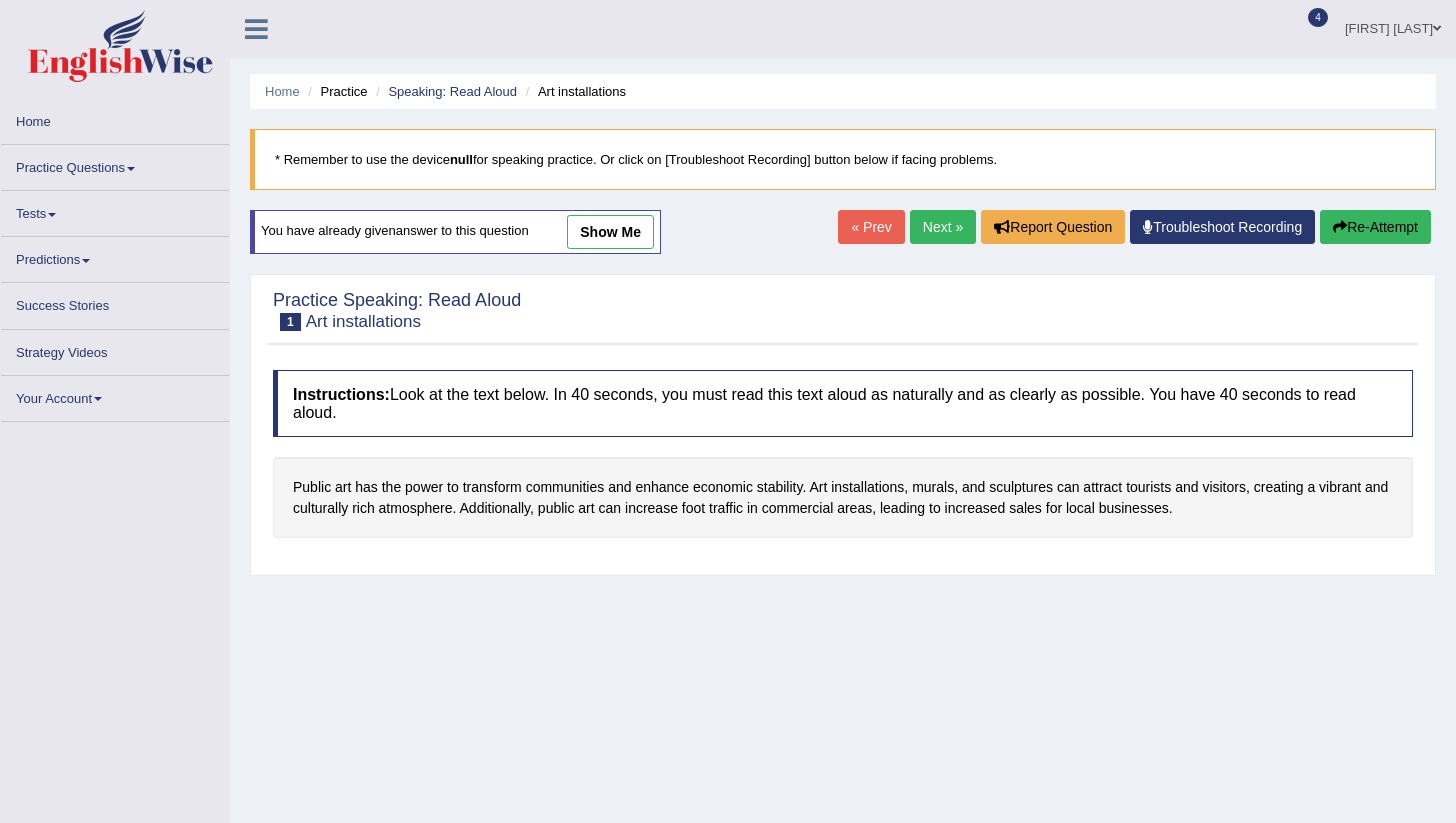 scroll, scrollTop: 0, scrollLeft: 0, axis: both 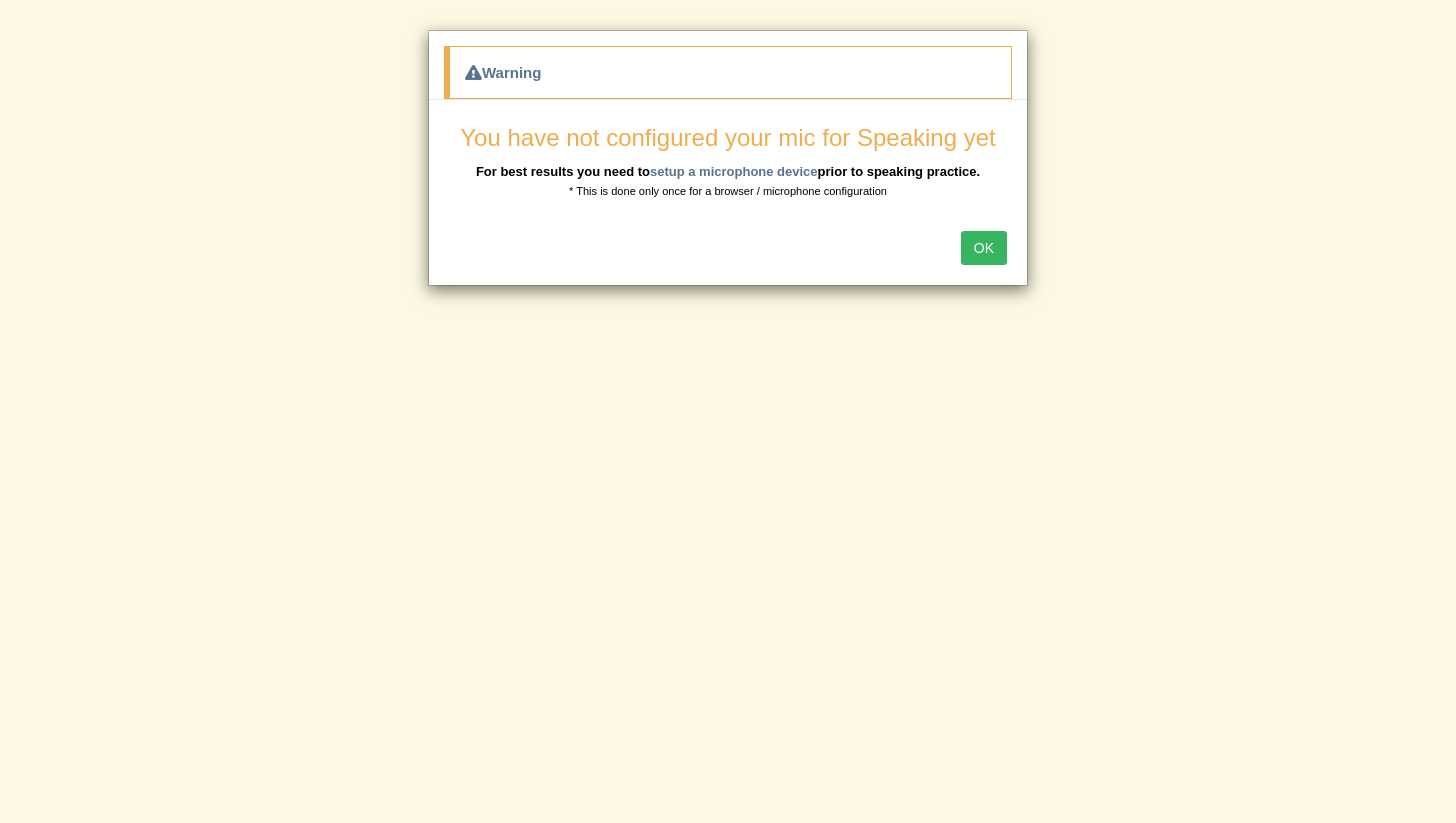 click on "OK" at bounding box center (984, 248) 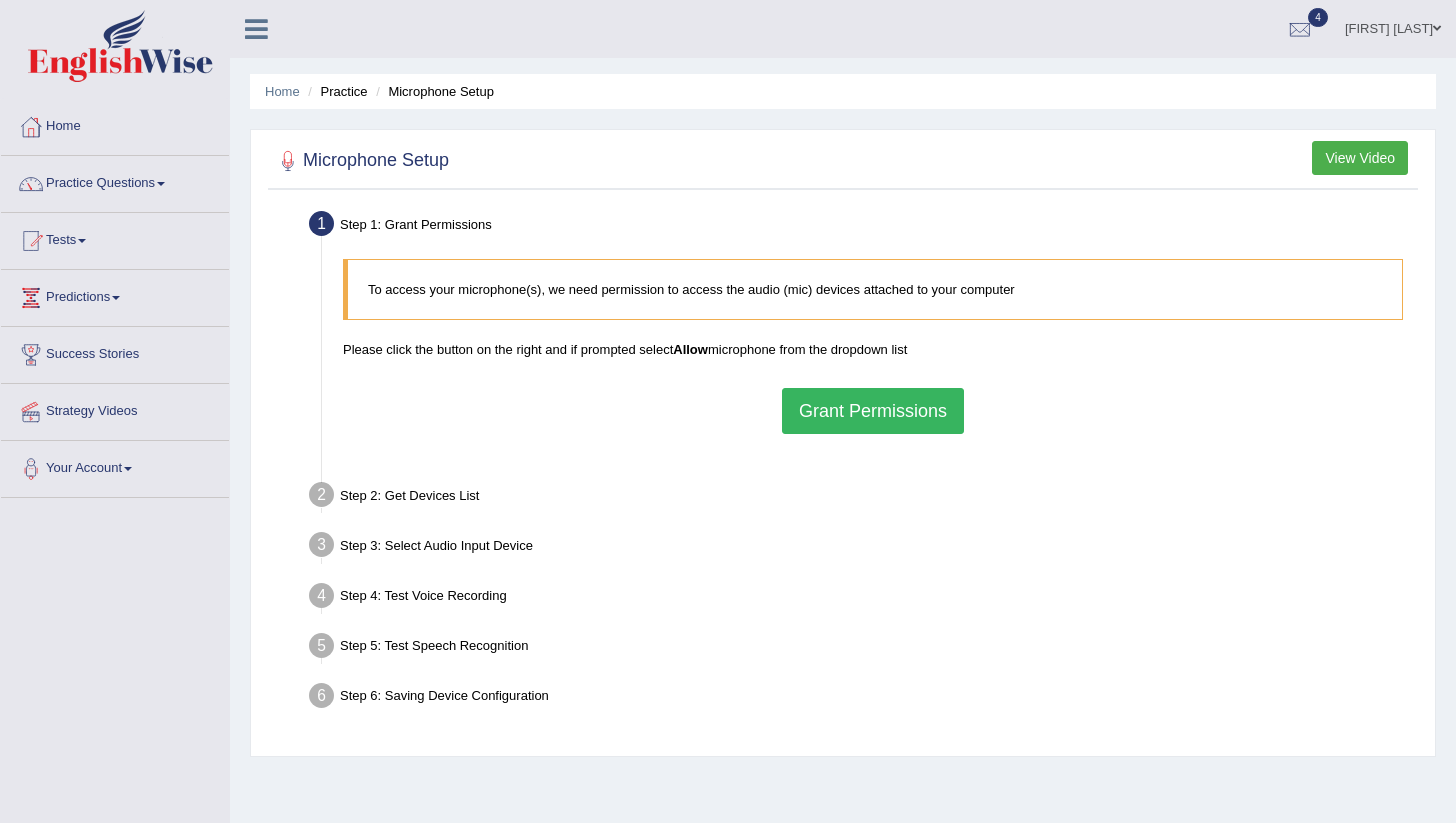 scroll, scrollTop: 0, scrollLeft: 0, axis: both 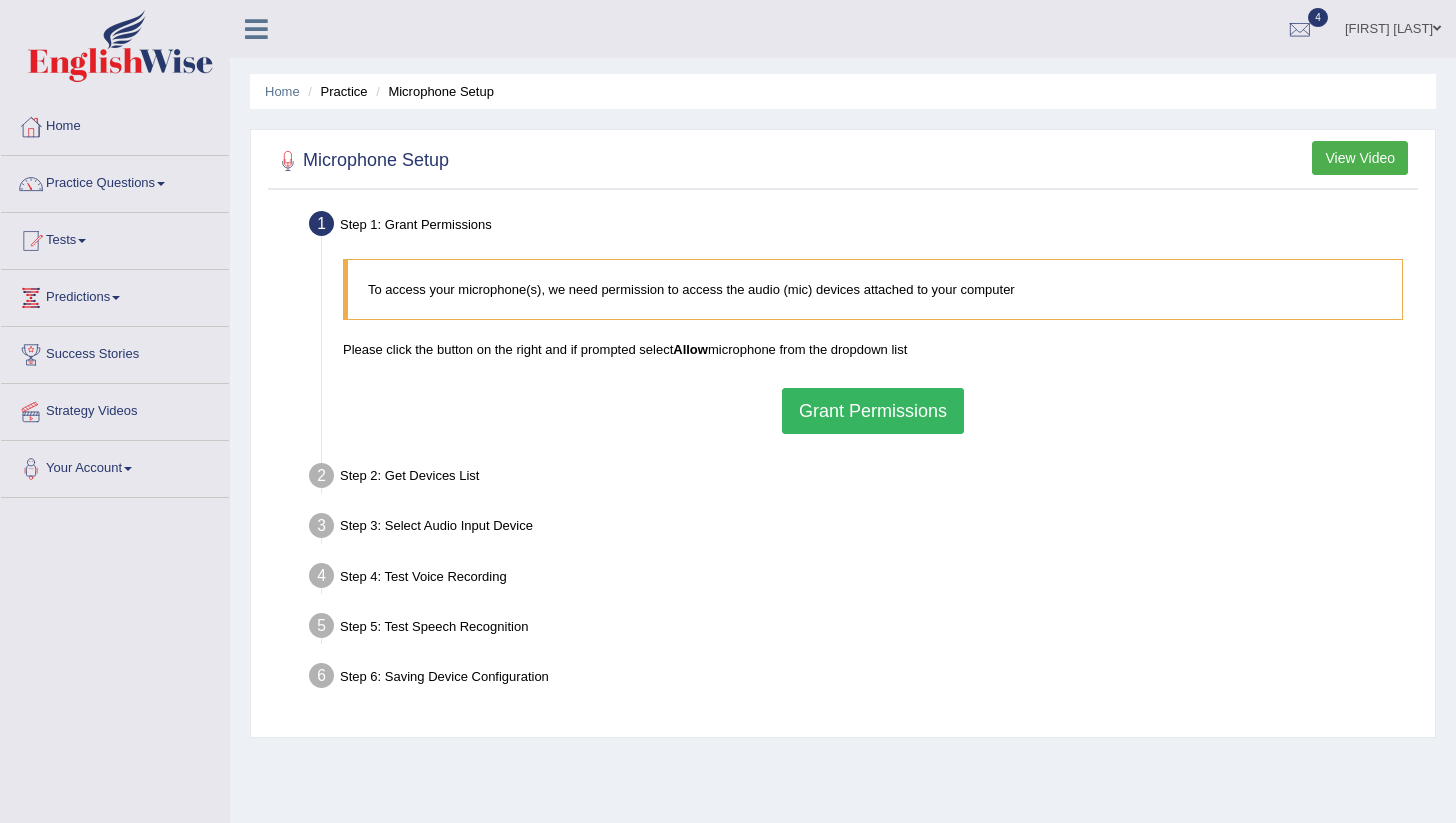 click on "Grant Permissions" at bounding box center [873, 411] 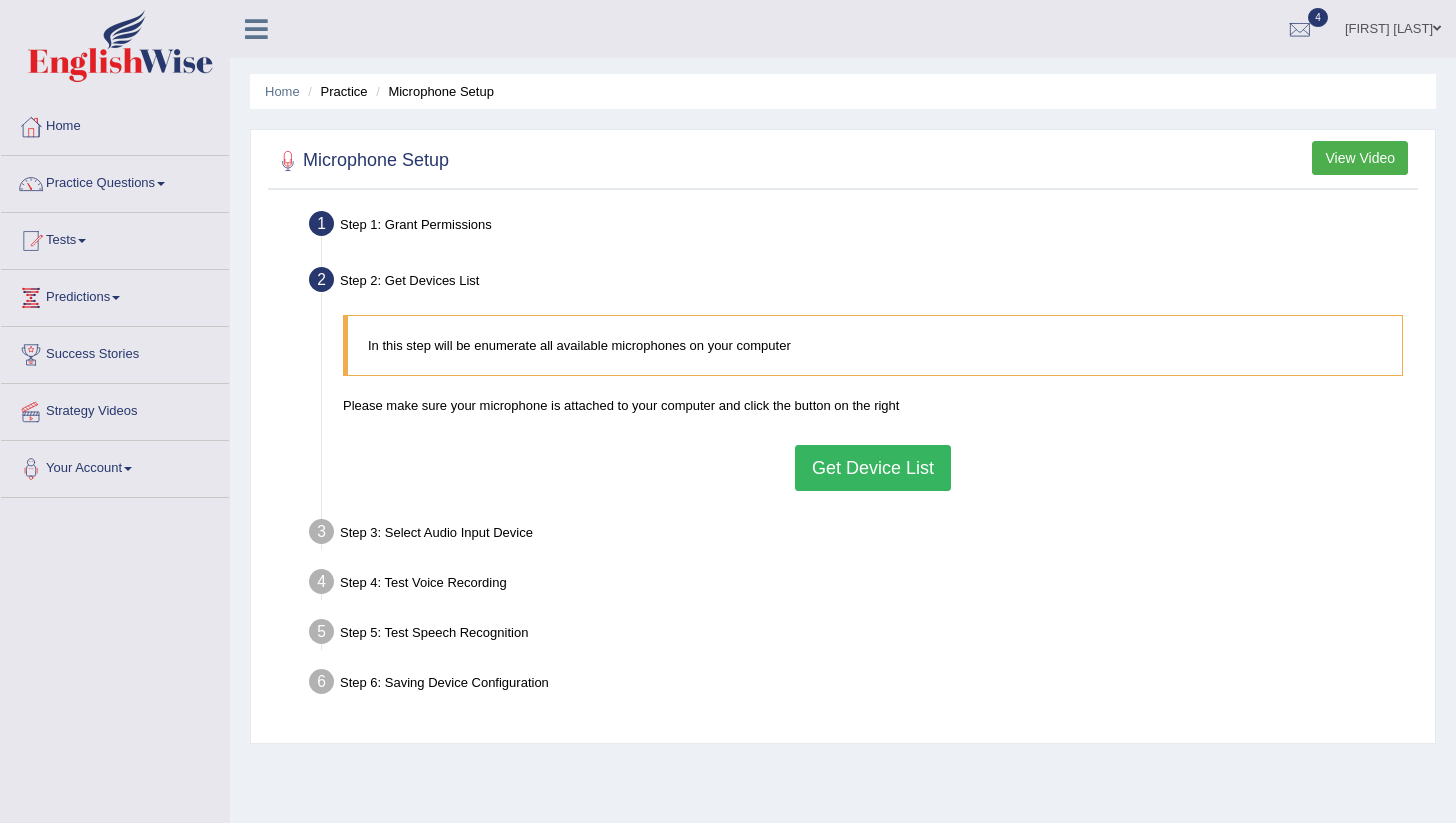 click on "Get Device List" at bounding box center (873, 468) 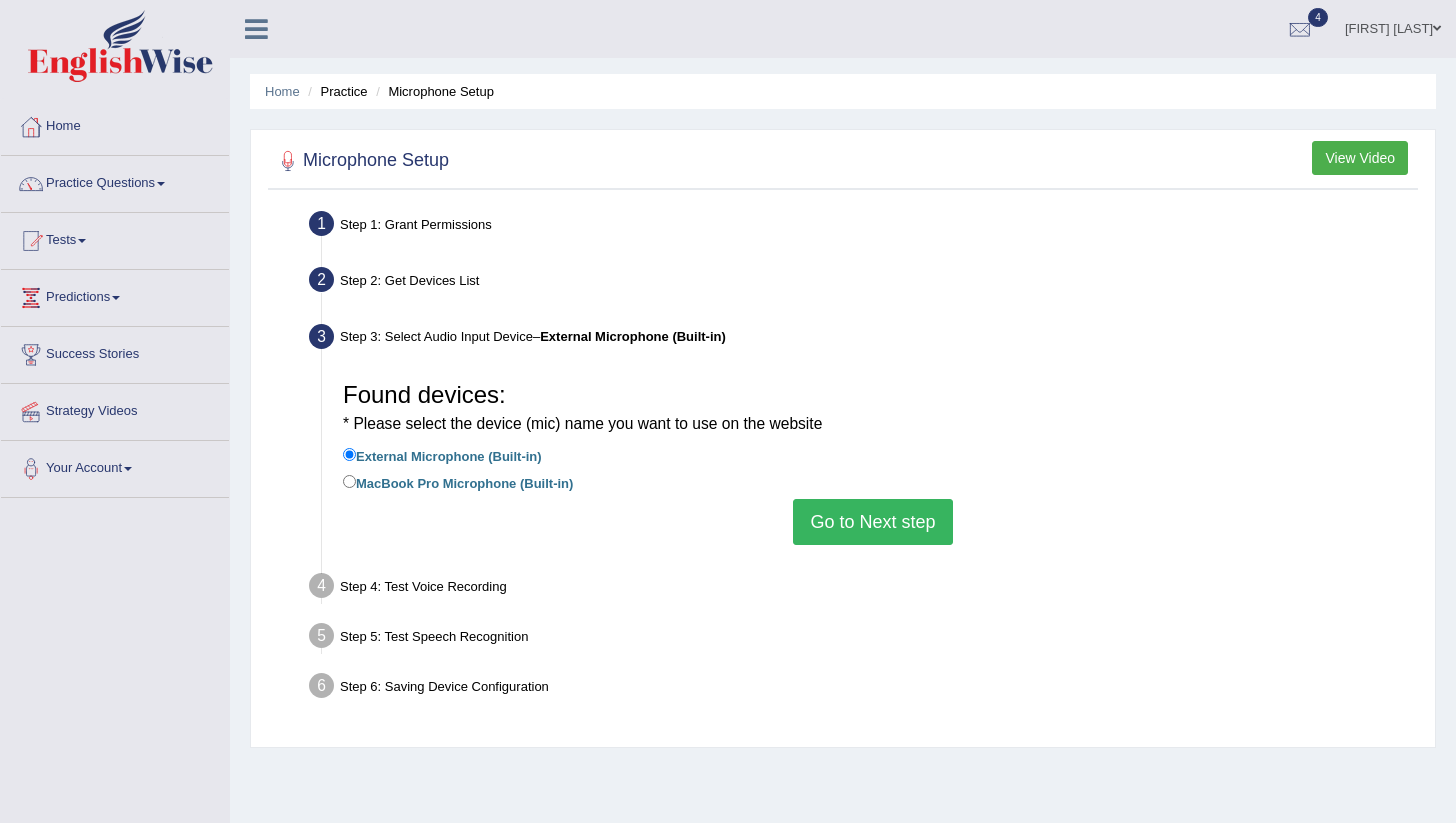 click on "MacBook Pro Microphone (Built-in)" at bounding box center (458, 482) 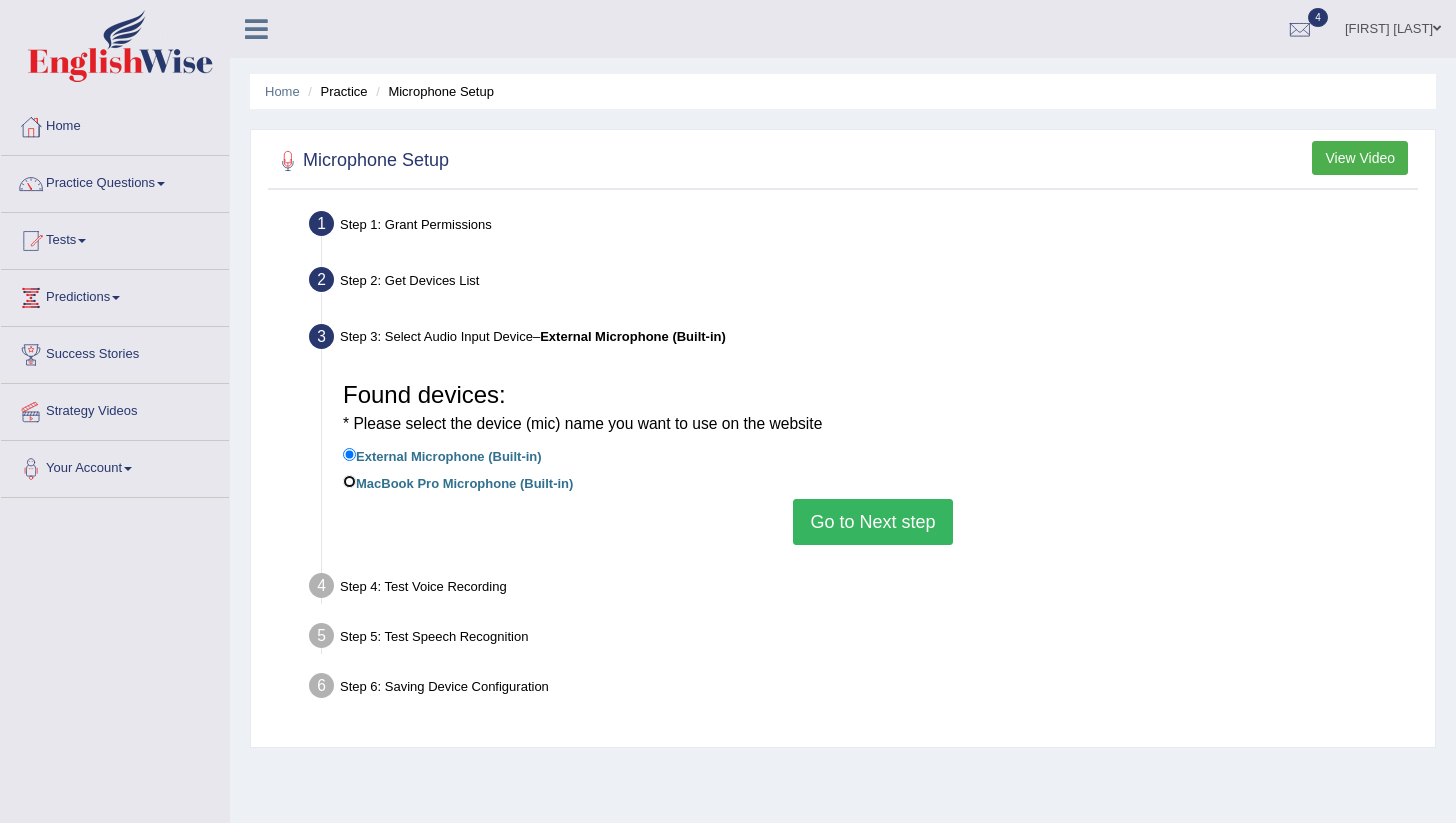 click on "MacBook Pro Microphone (Built-in)" at bounding box center (349, 481) 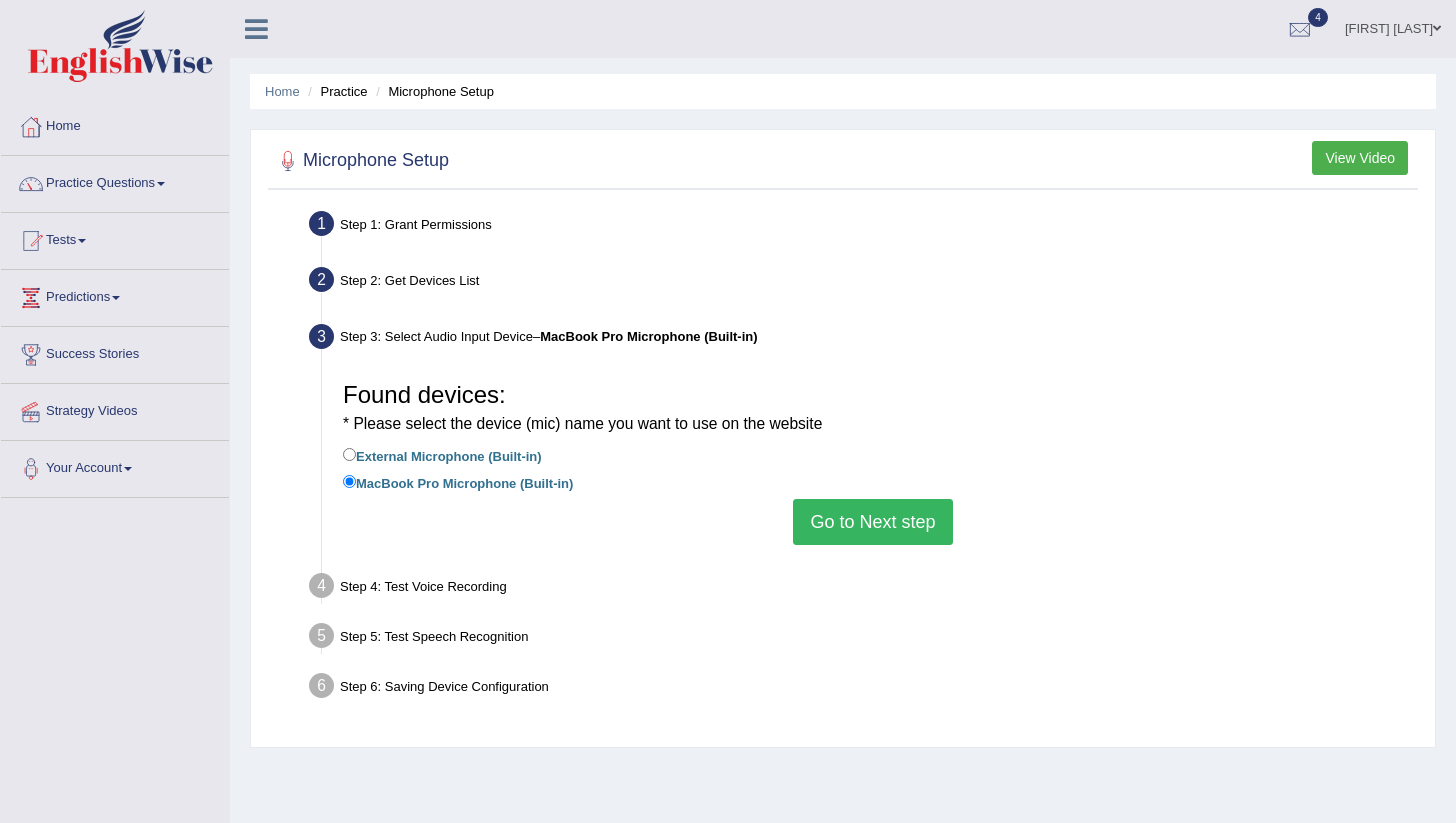 click on "External Microphone (Built-in)" at bounding box center (442, 455) 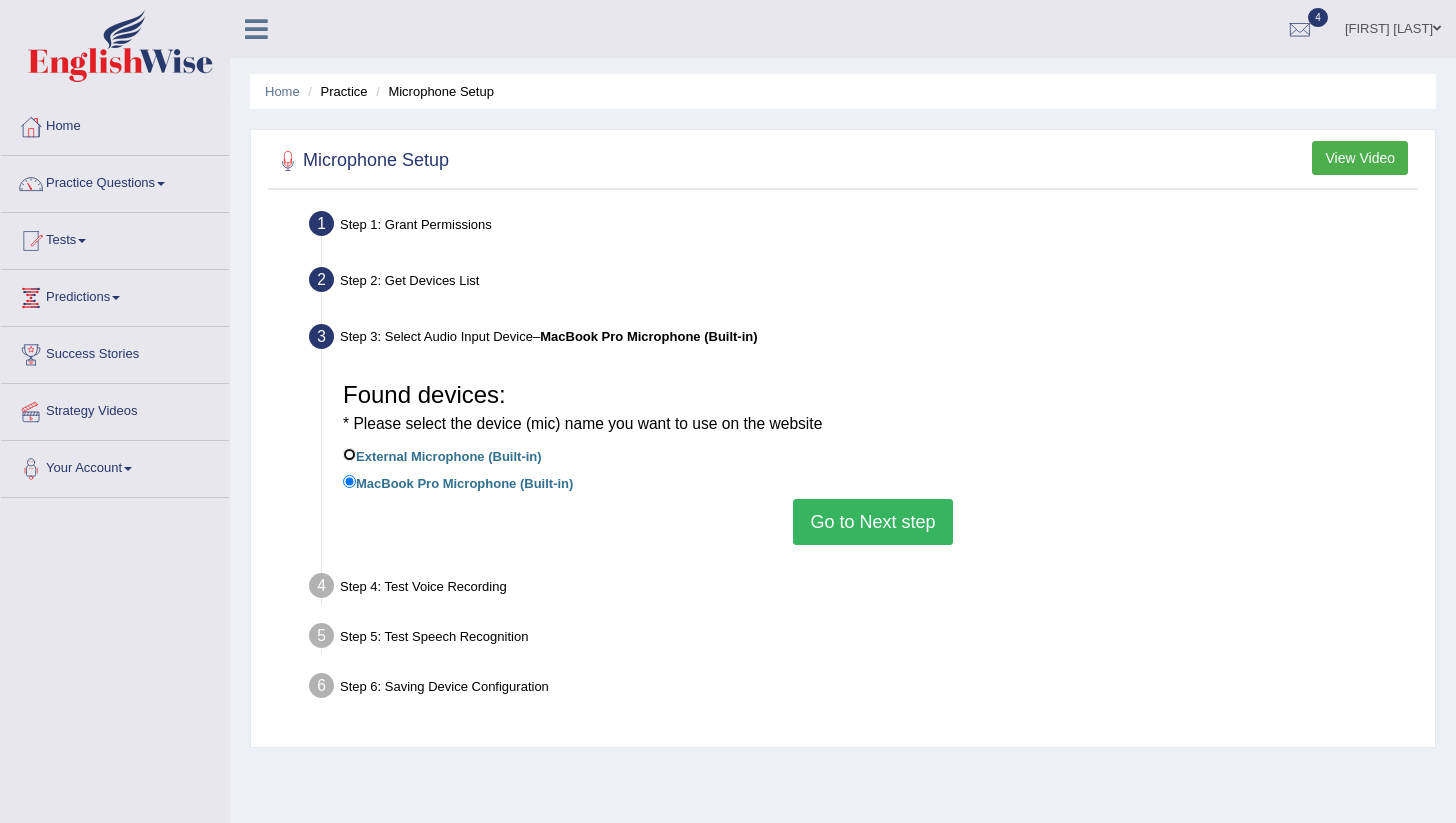 radio on "true" 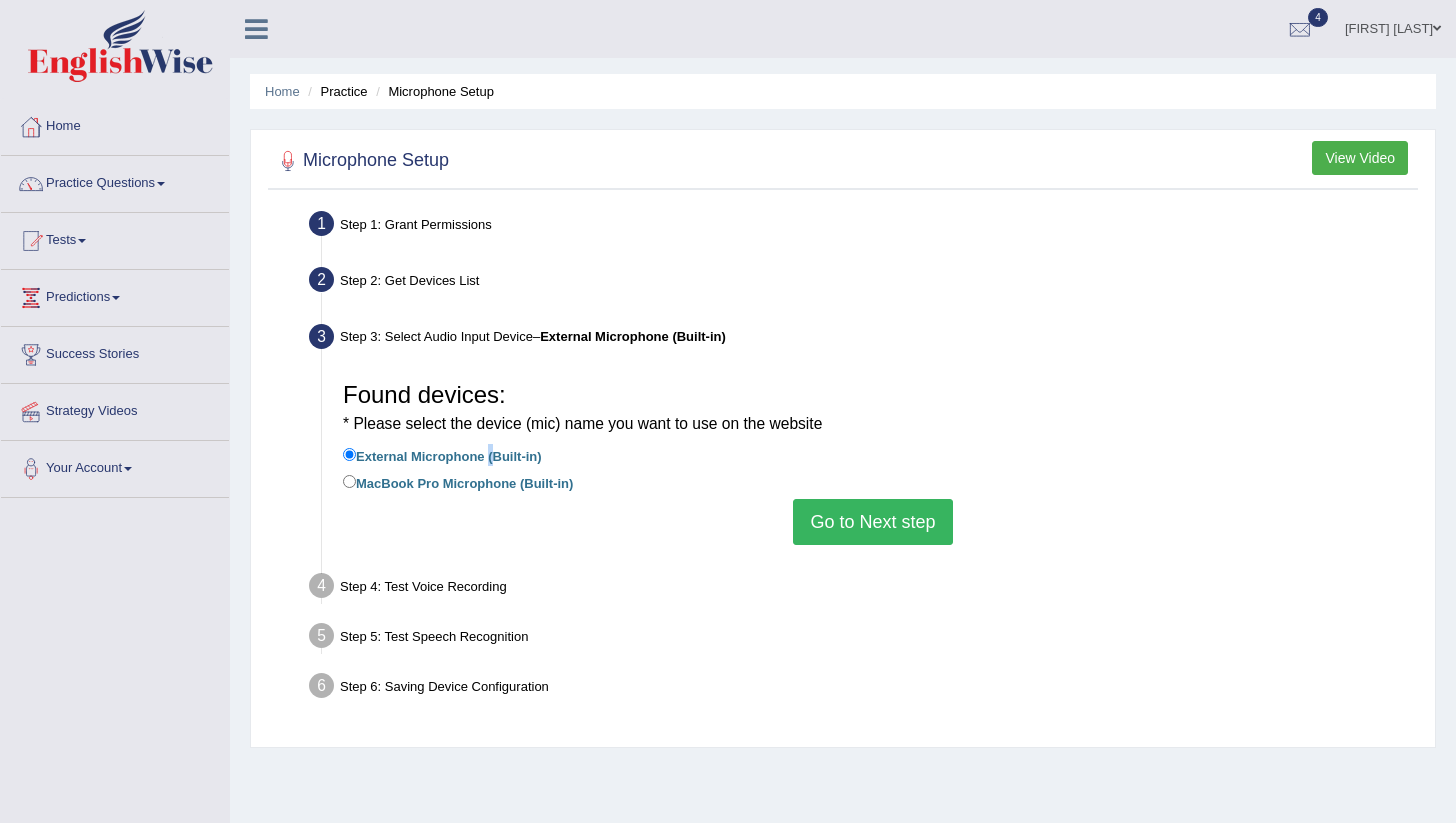 click on "External Microphone (Built-in)" at bounding box center (442, 455) 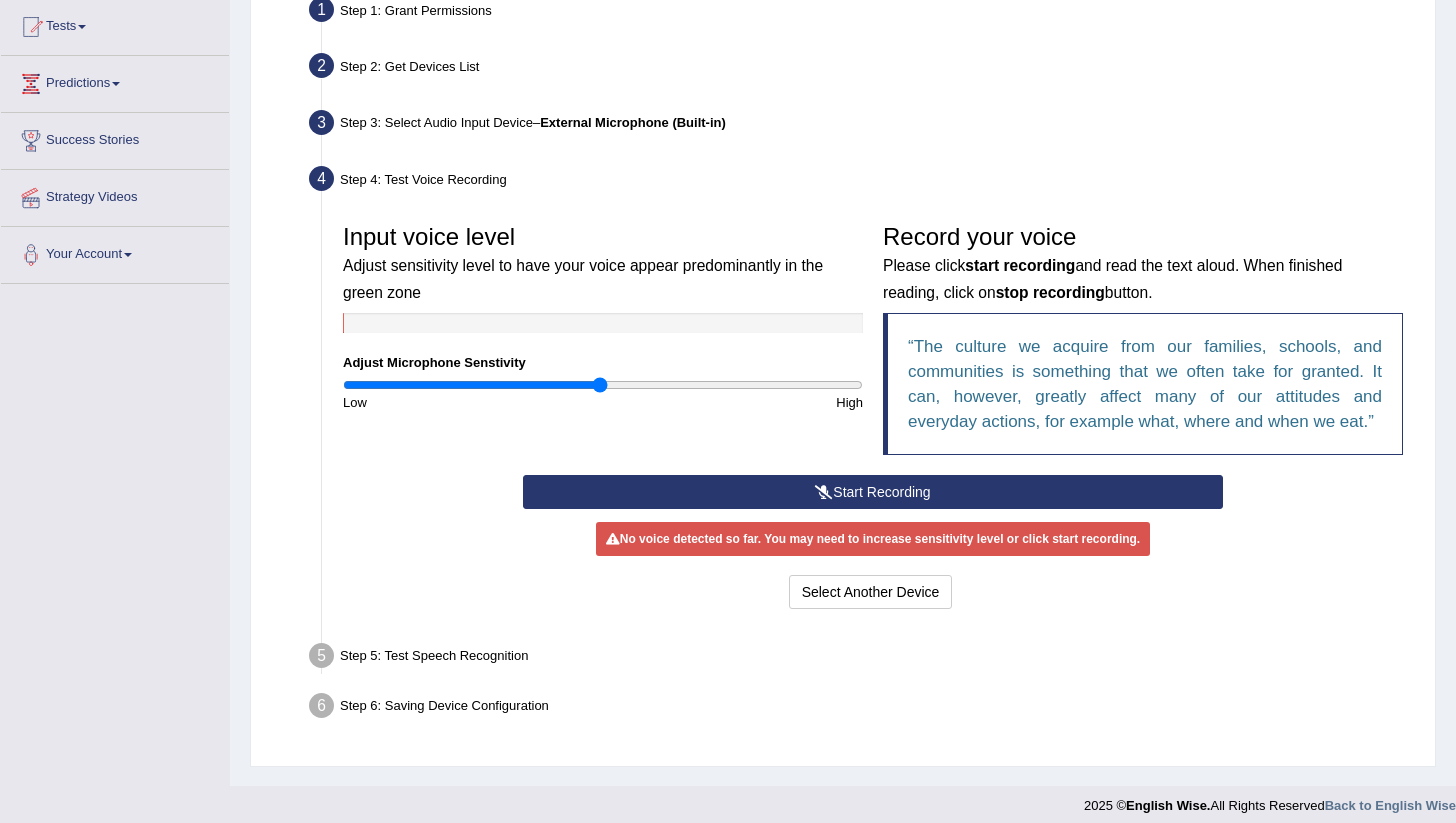 scroll, scrollTop: 227, scrollLeft: 0, axis: vertical 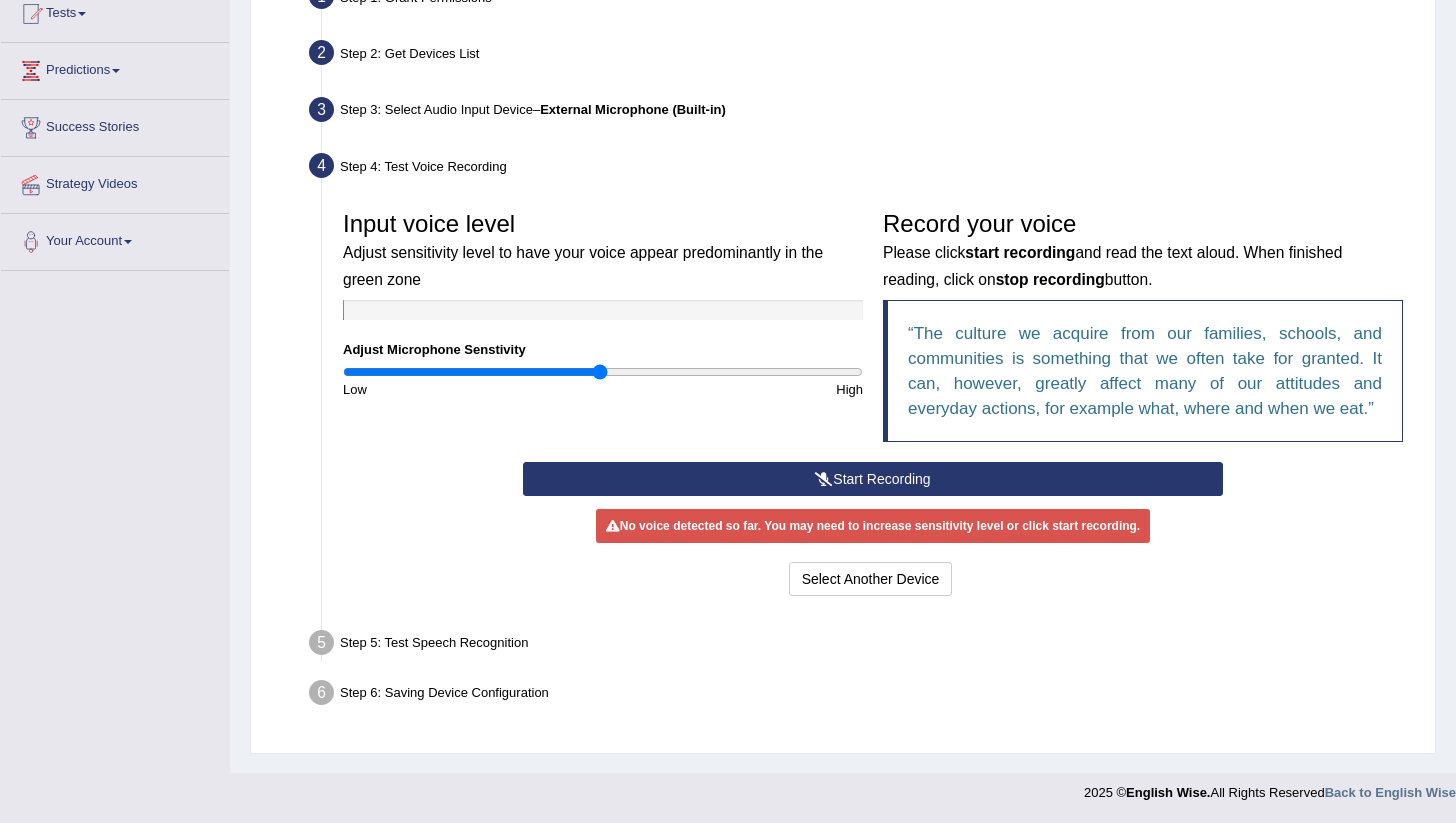 click on "Start Recording" at bounding box center [873, 479] 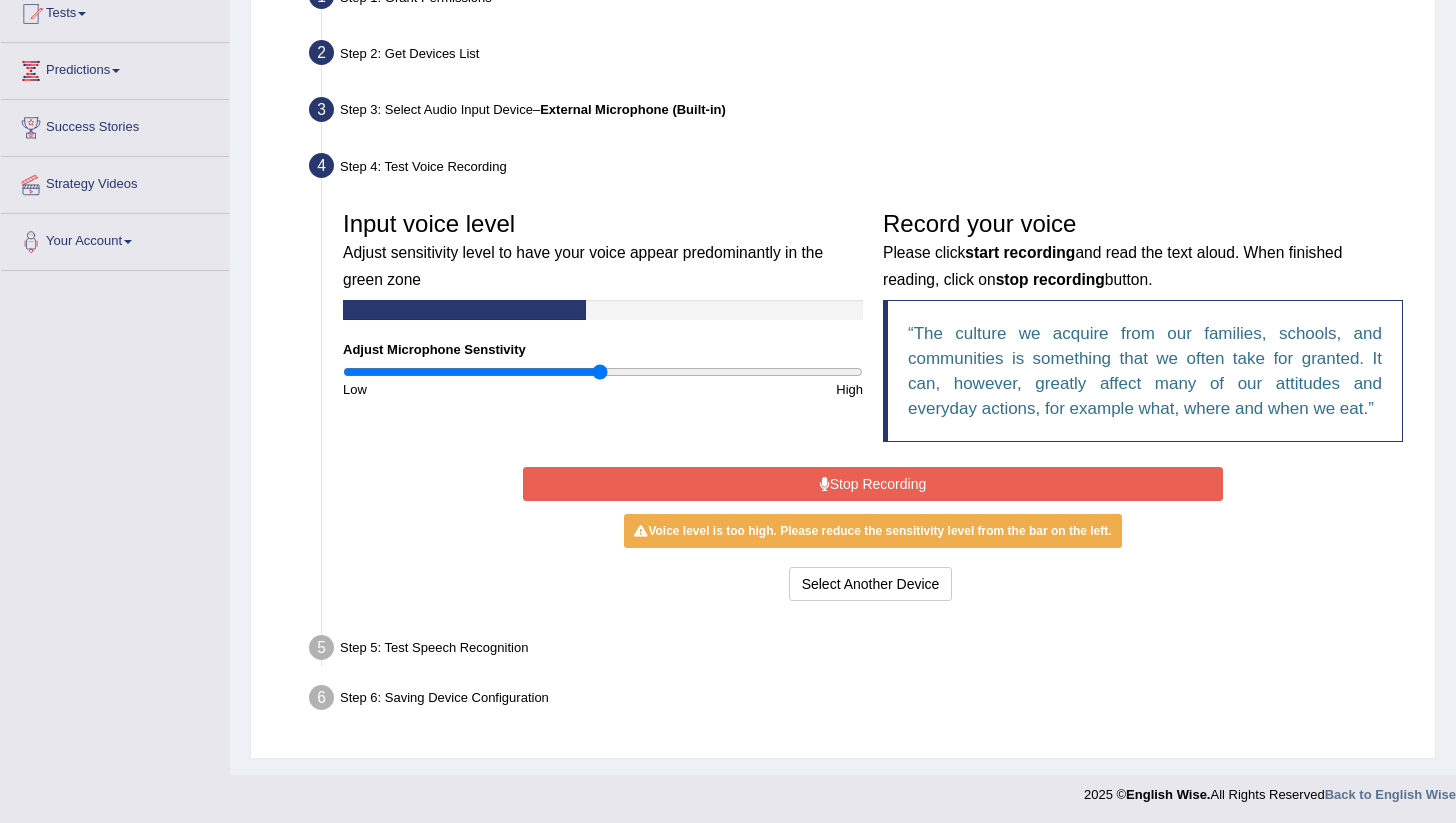 click on "Stop Recording" at bounding box center [873, 484] 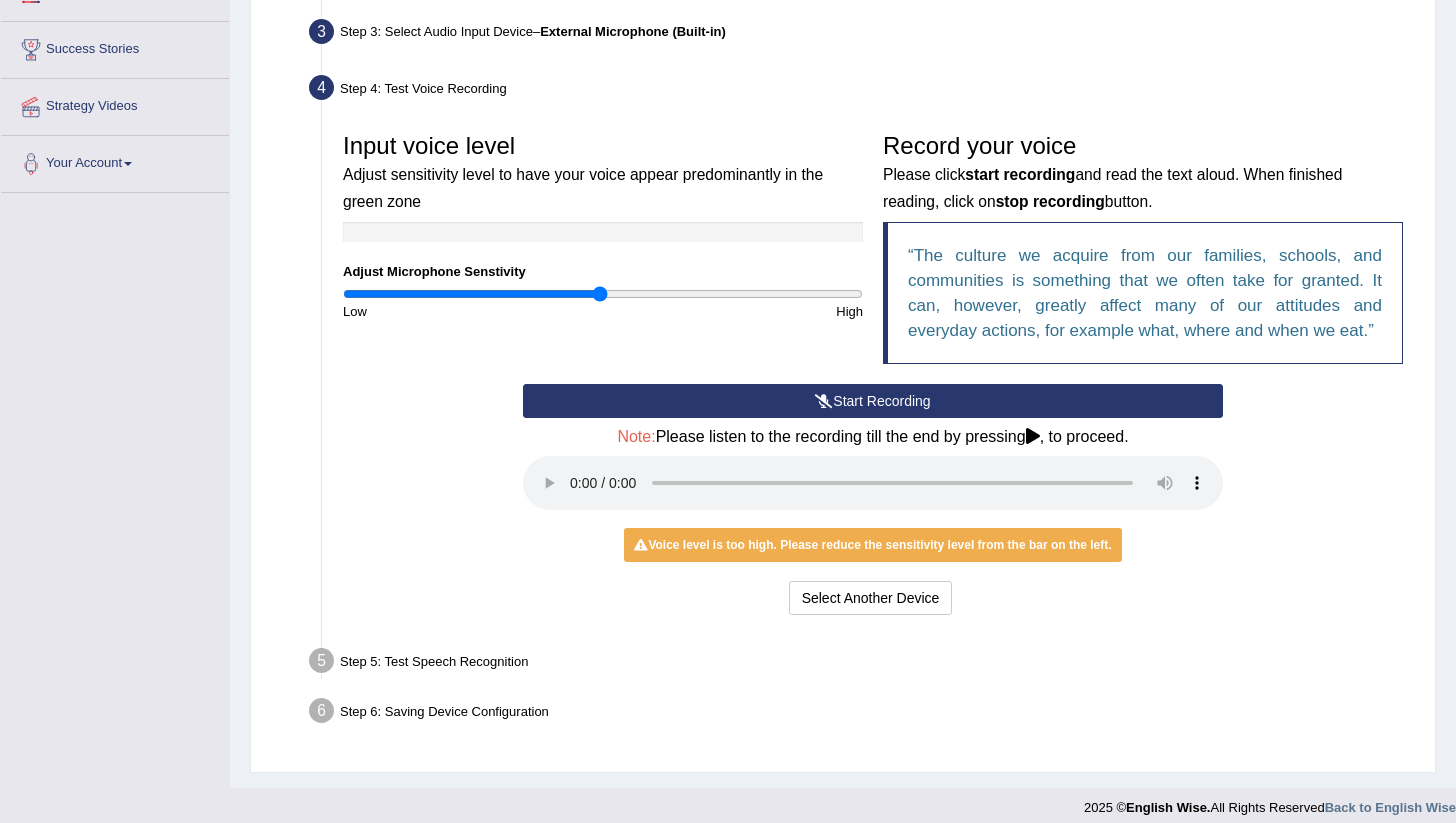 scroll, scrollTop: 320, scrollLeft: 0, axis: vertical 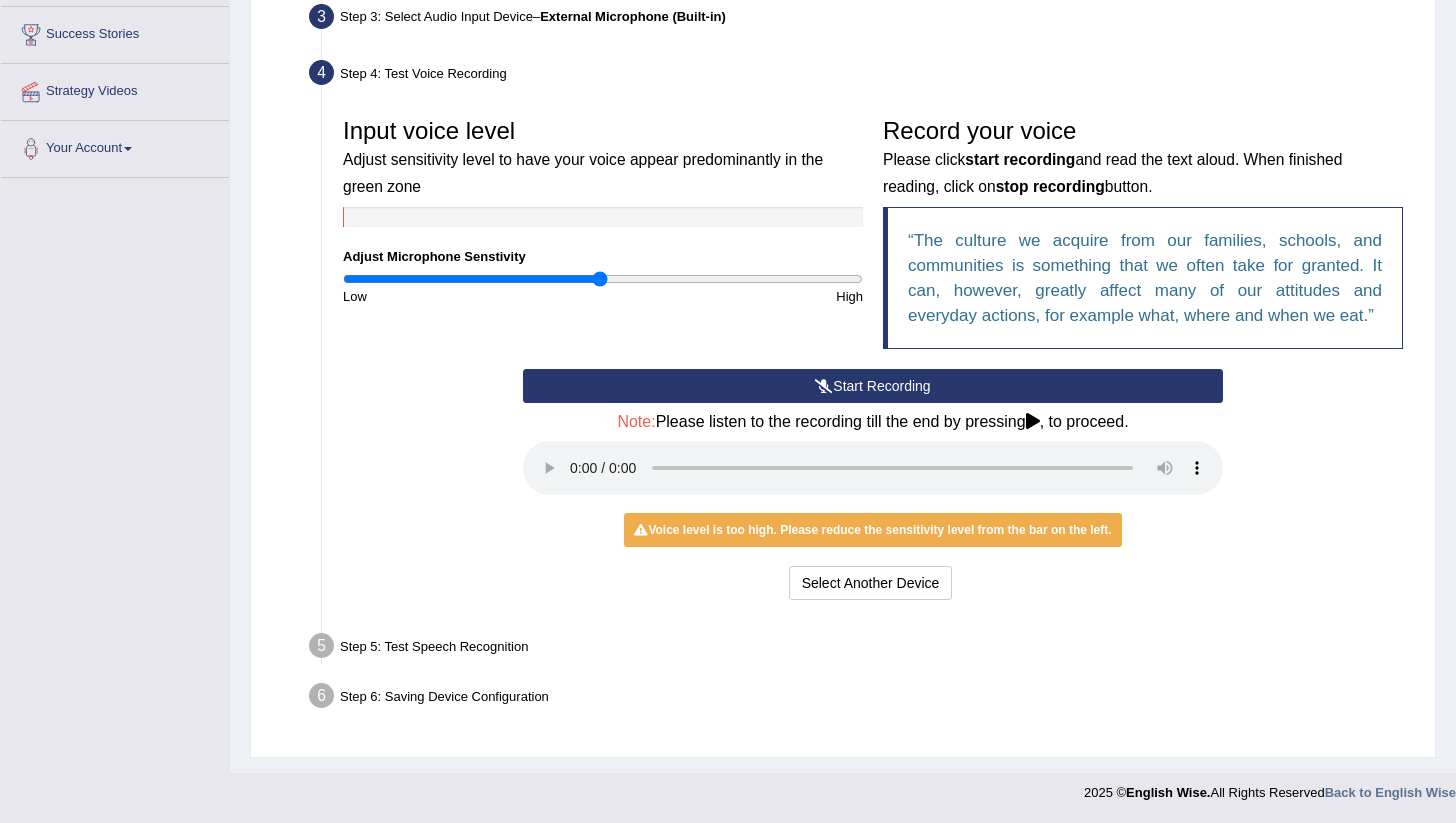 type 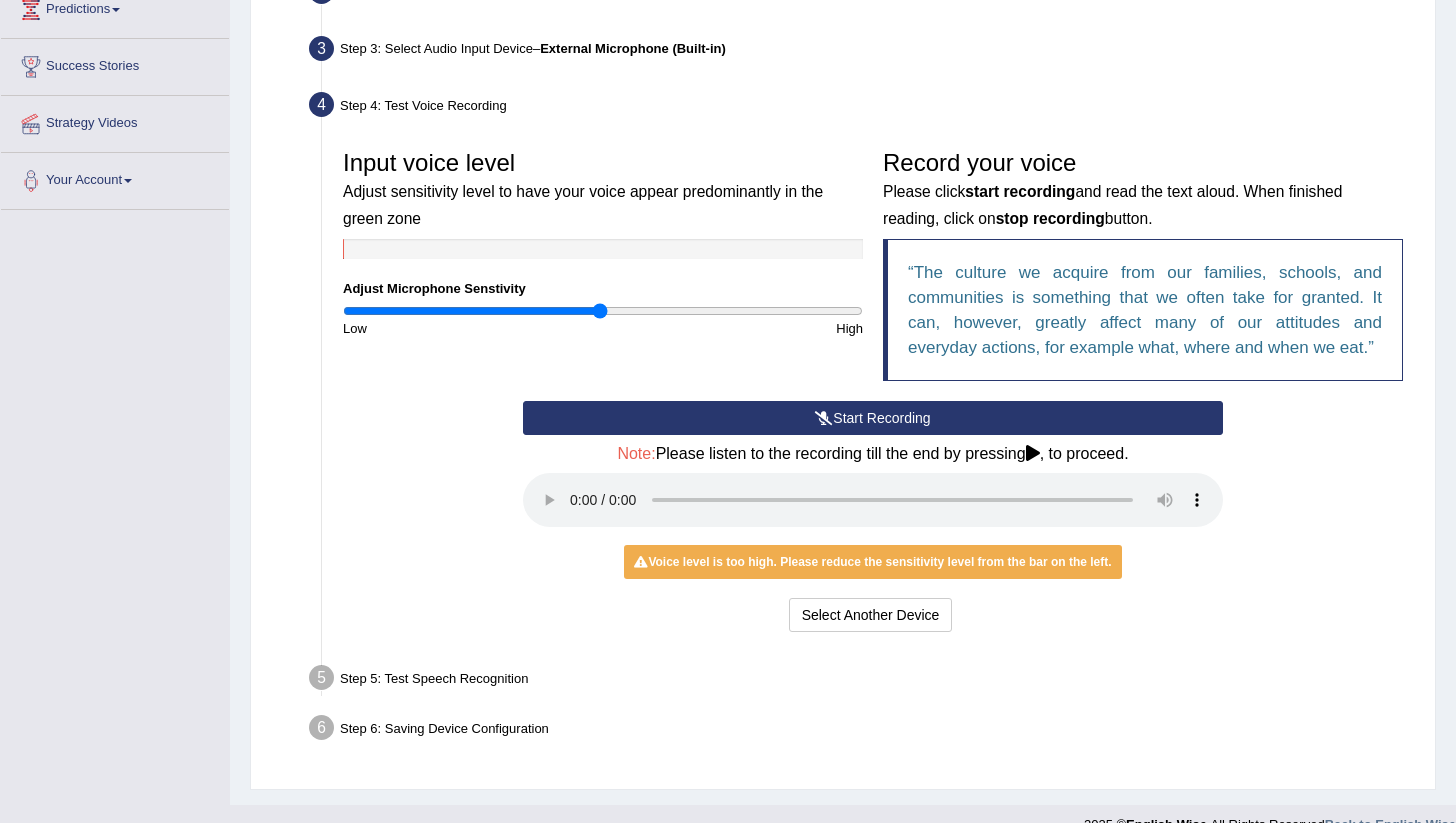 scroll, scrollTop: 287, scrollLeft: 0, axis: vertical 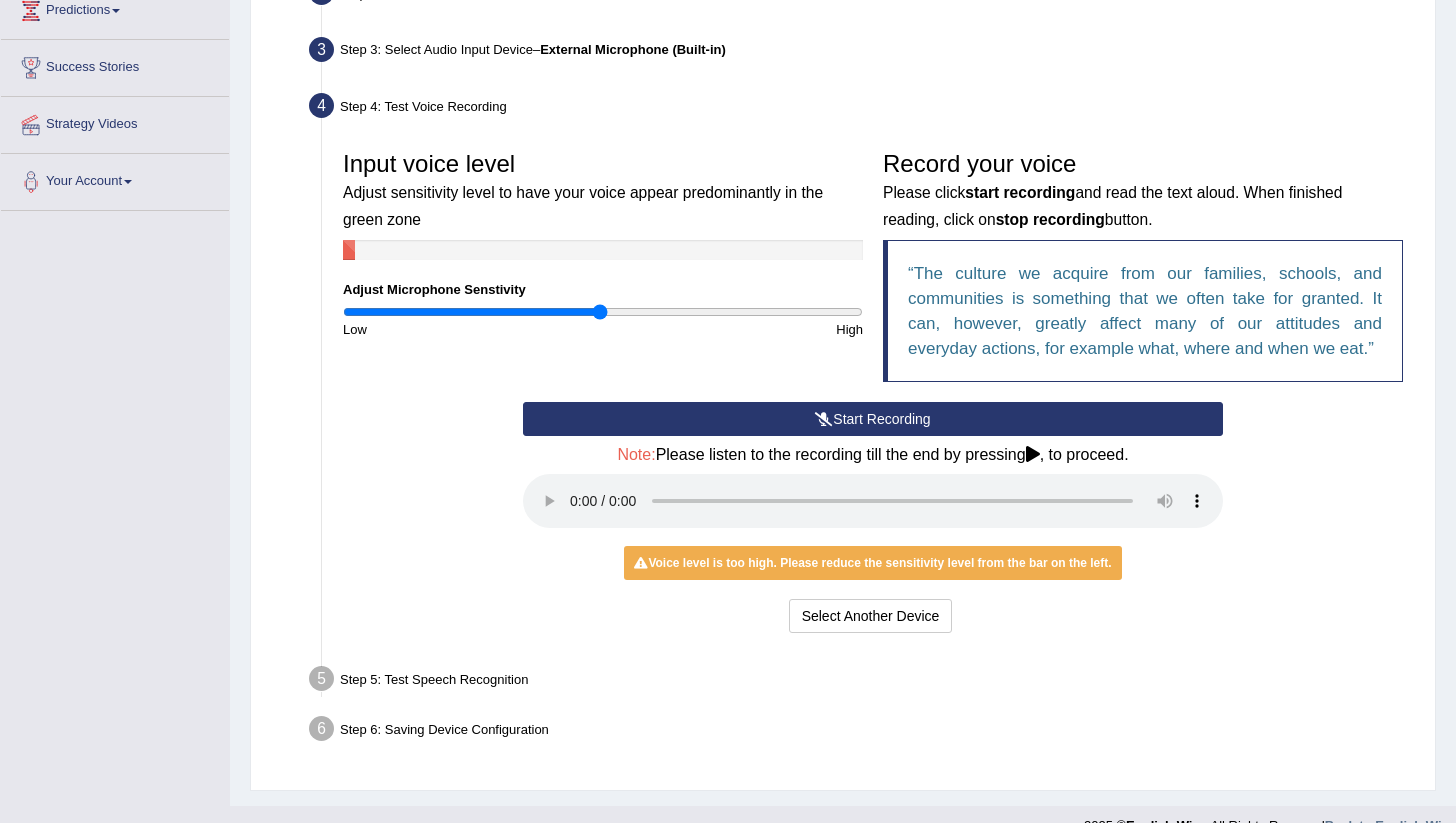 click on "Start Recording" at bounding box center [873, 419] 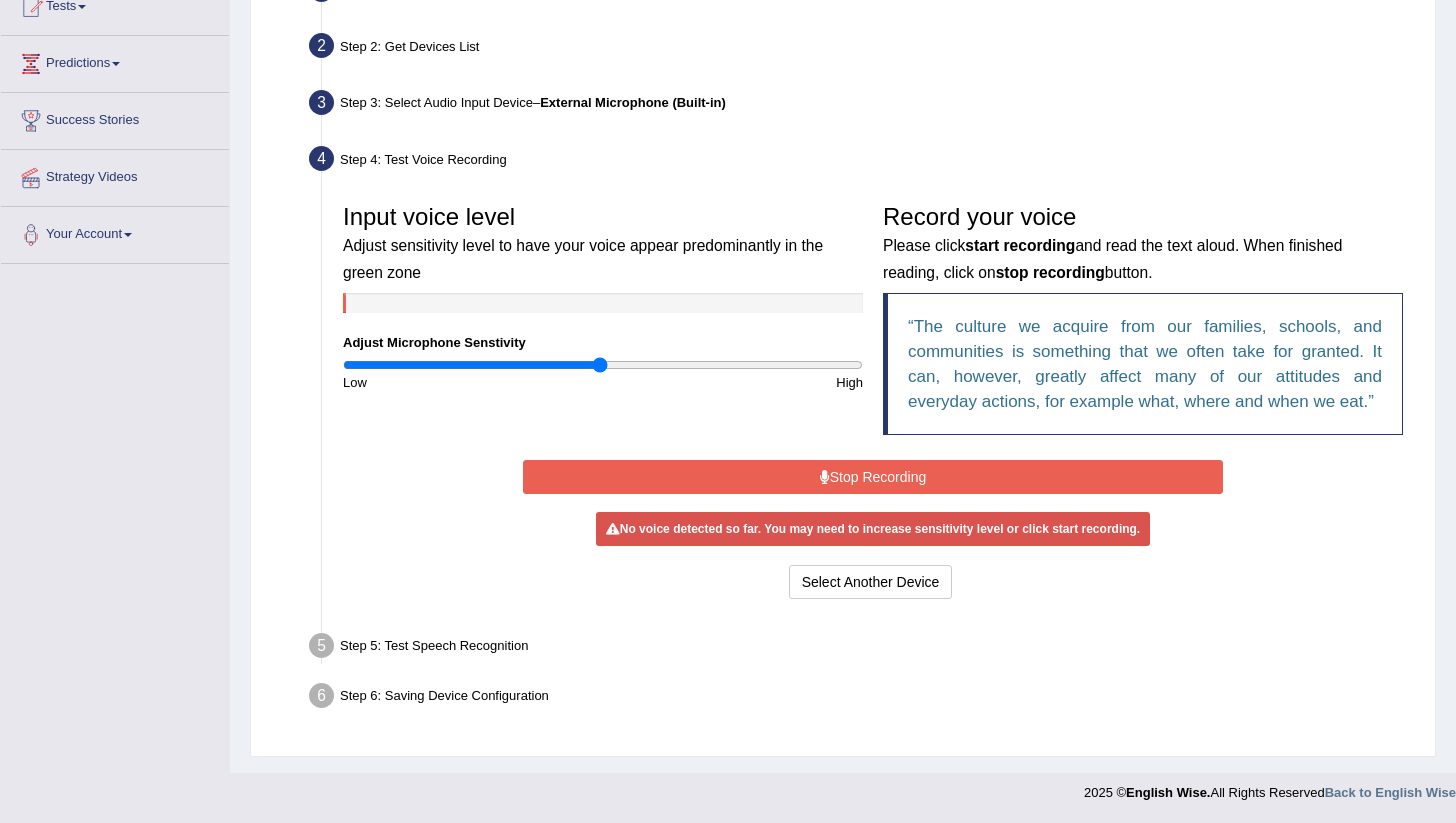 scroll, scrollTop: 228, scrollLeft: 0, axis: vertical 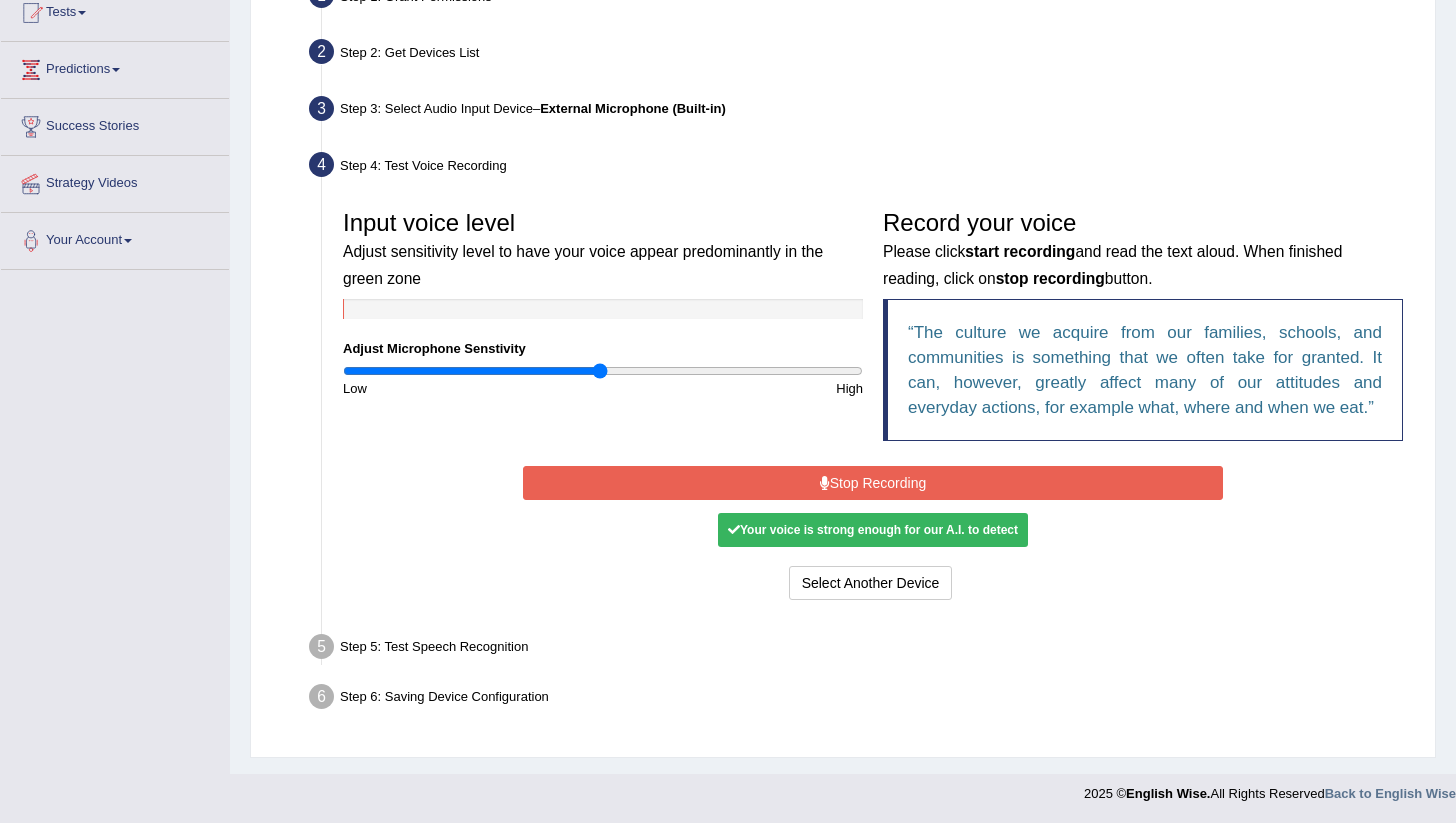 click on "Stop Recording" at bounding box center (873, 483) 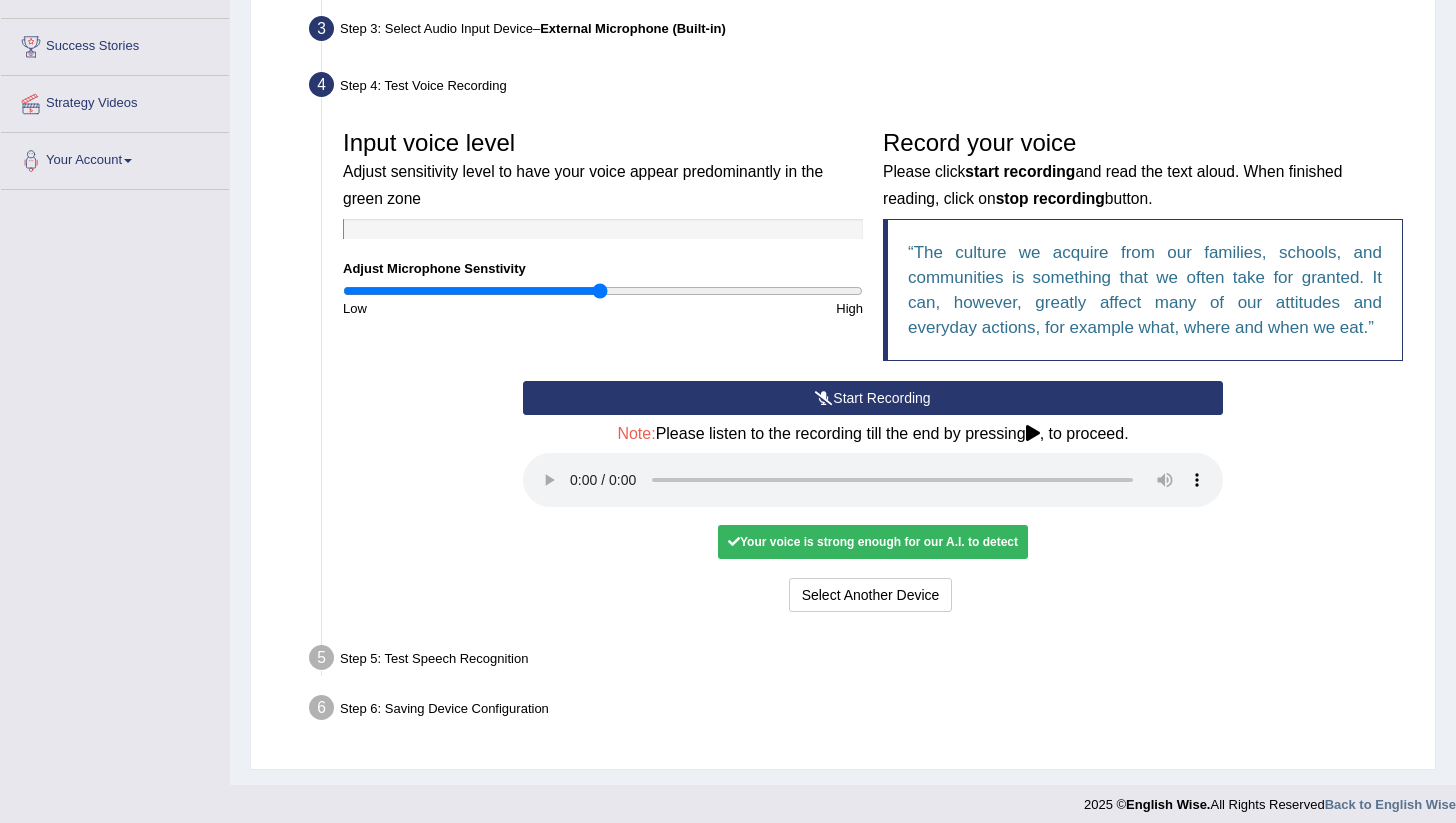 scroll, scrollTop: 320, scrollLeft: 0, axis: vertical 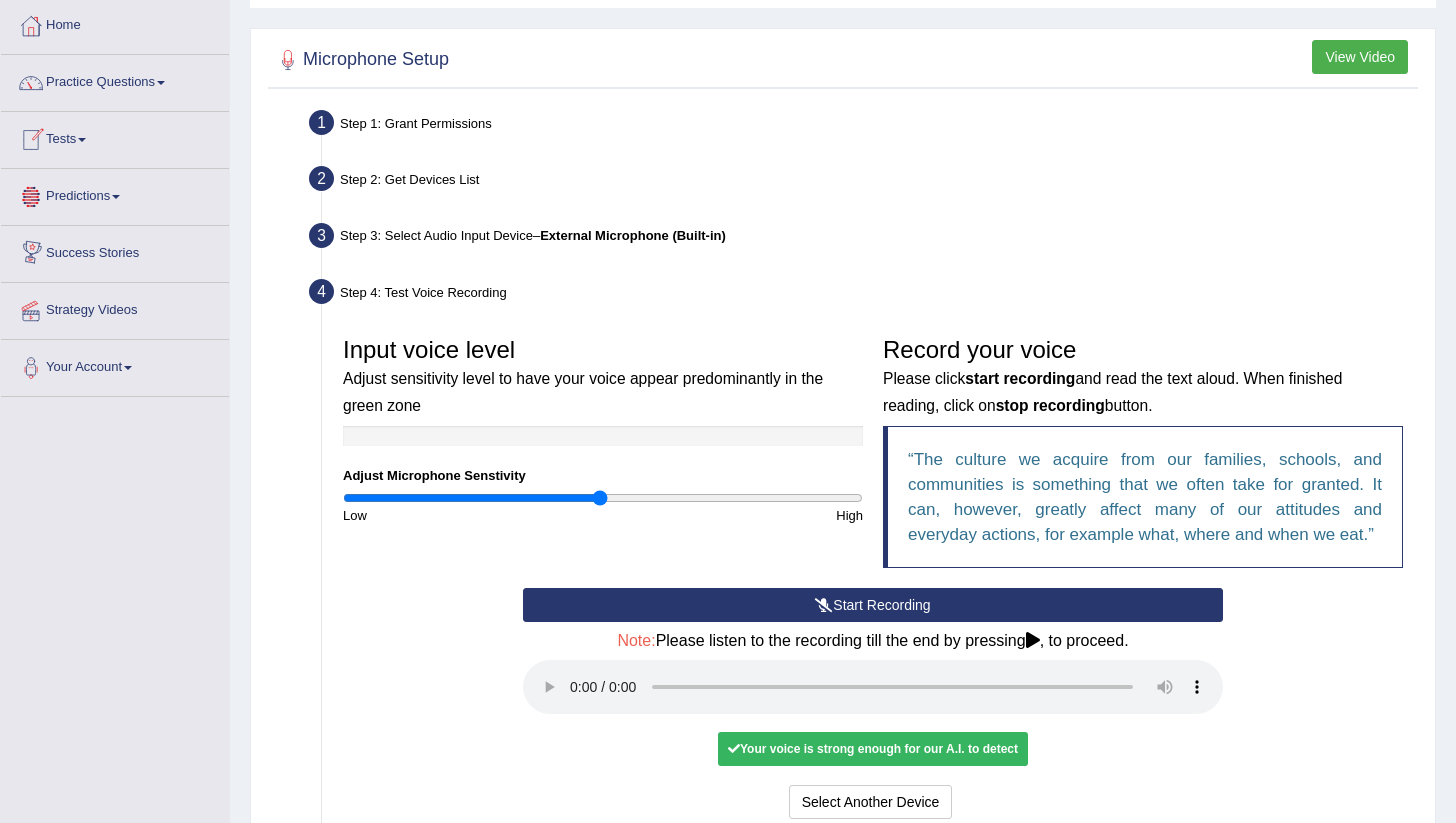 click on "Tests" at bounding box center (115, 137) 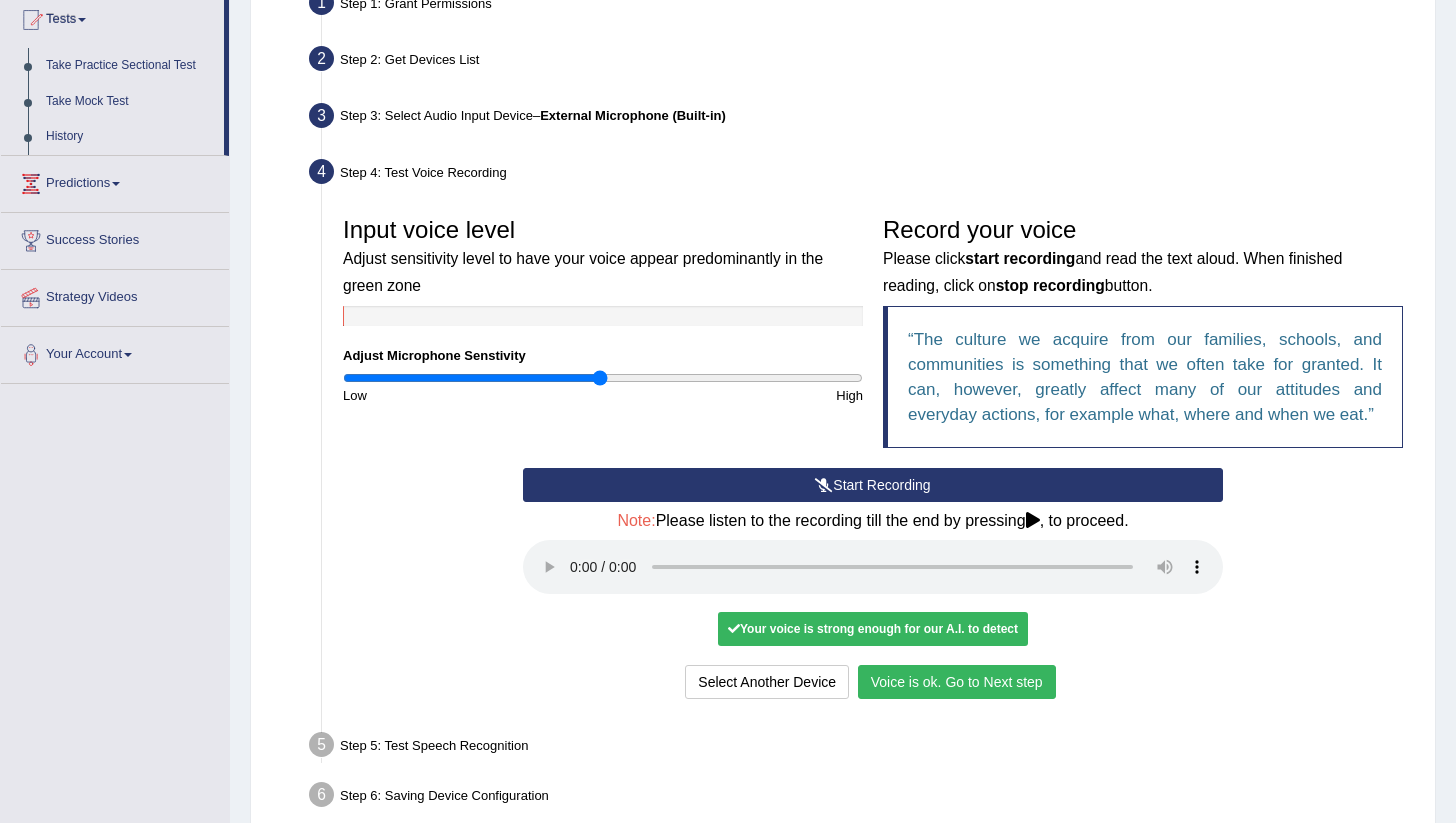 scroll, scrollTop: 320, scrollLeft: 0, axis: vertical 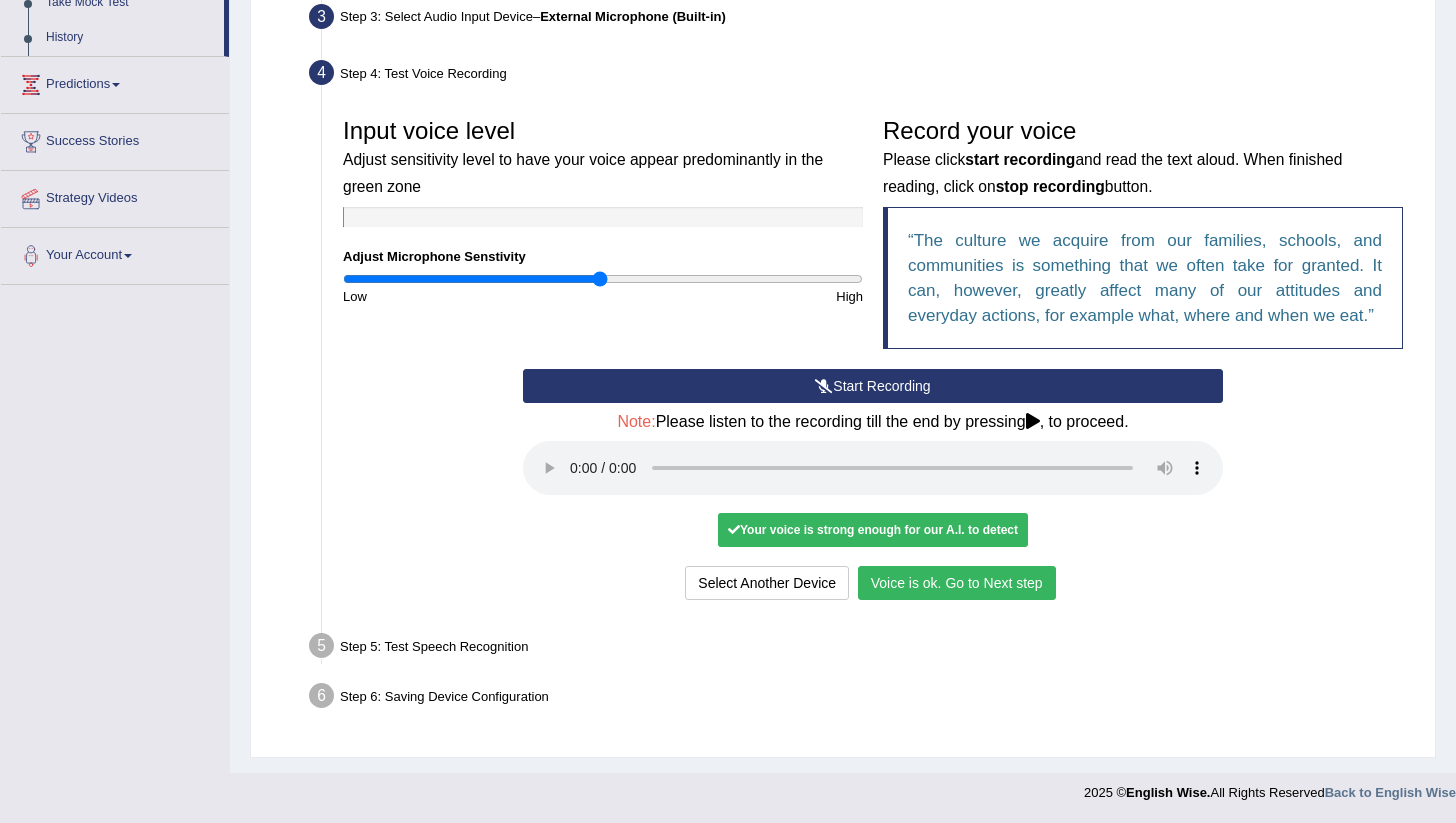 click on "Voice is ok. Go to Next step" at bounding box center (957, 583) 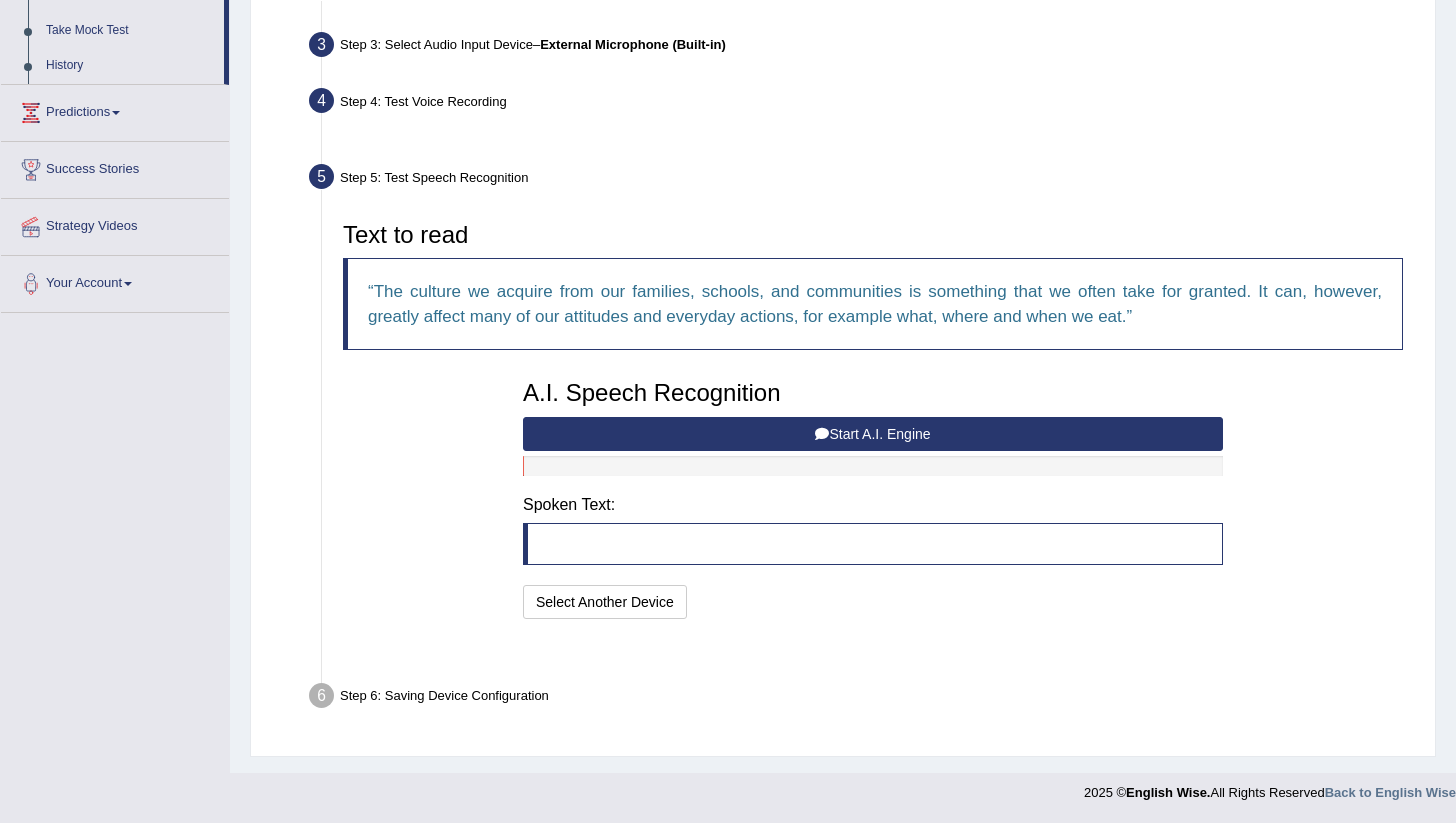 scroll, scrollTop: 242, scrollLeft: 0, axis: vertical 